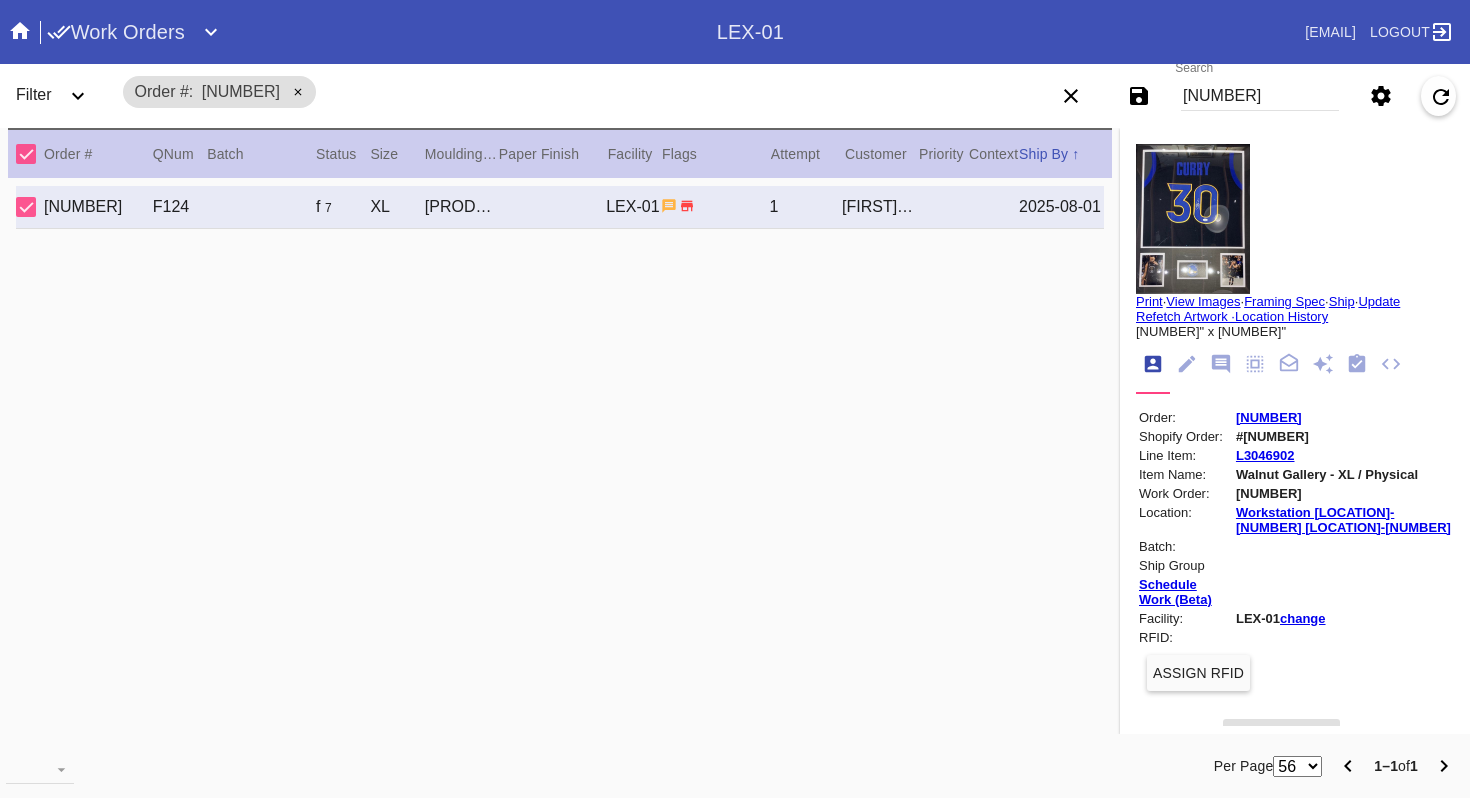 scroll, scrollTop: 0, scrollLeft: 0, axis: both 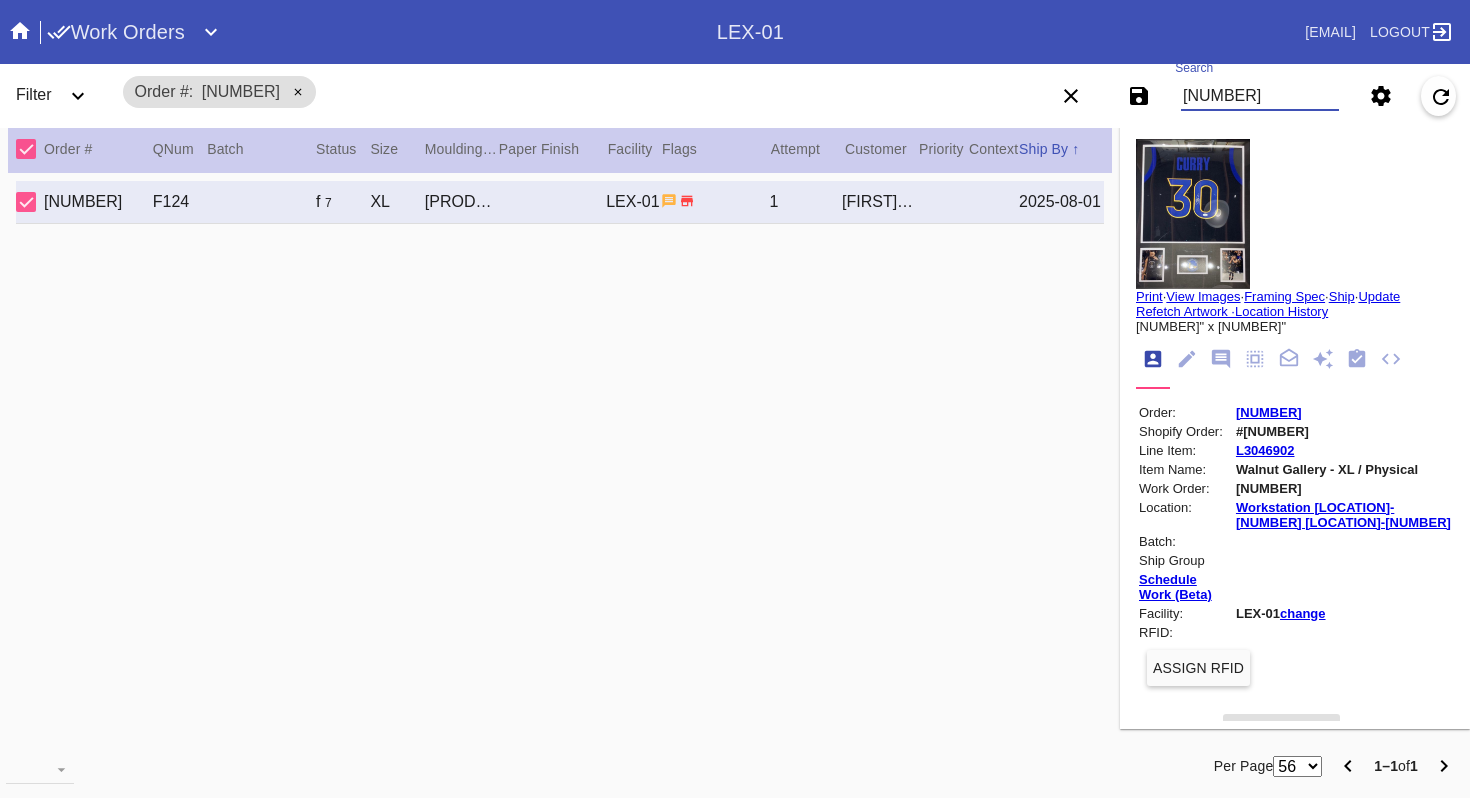 click on "[NUMBER]" at bounding box center (1260, 96) 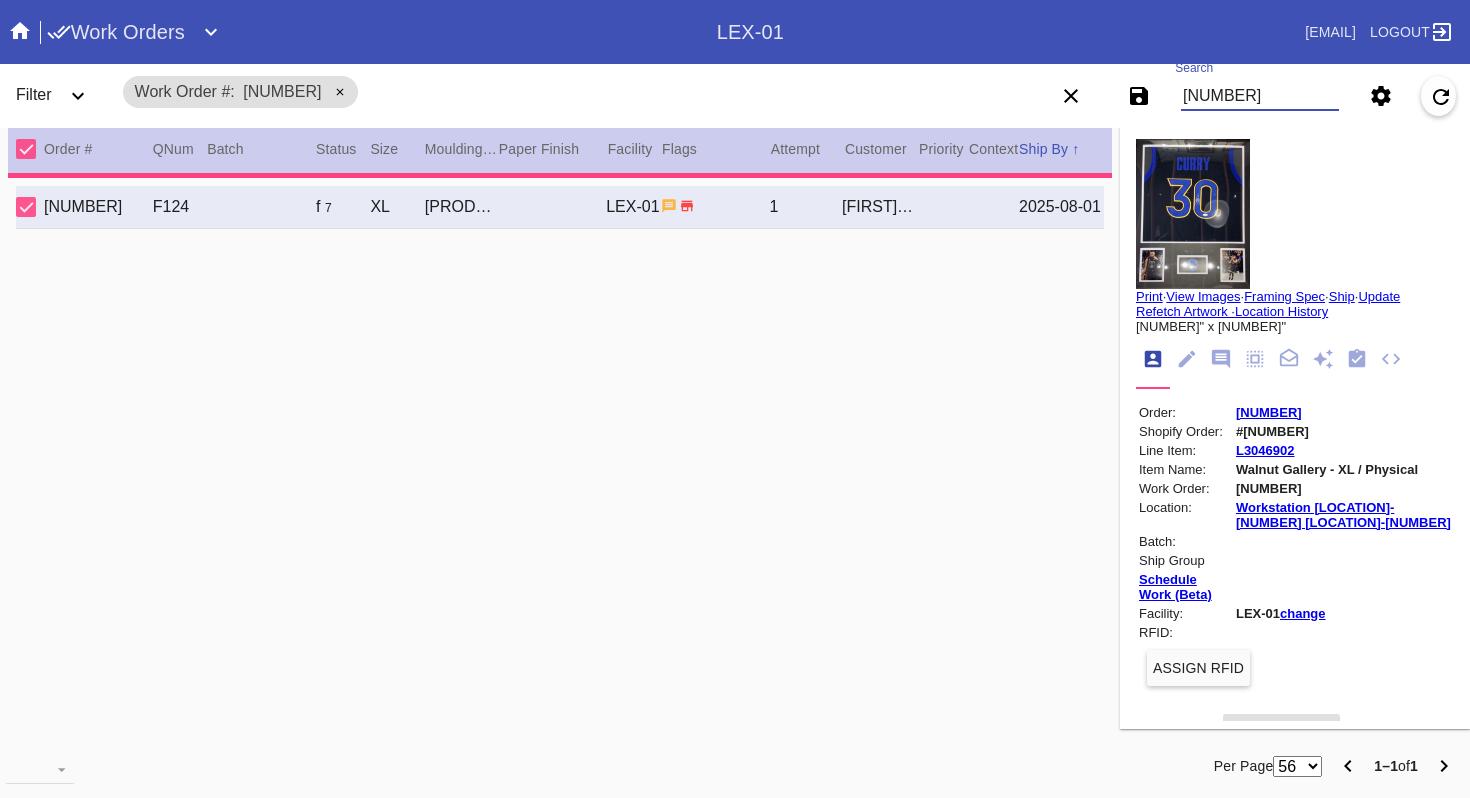 type on "PRO NOTE: OK to increase mat borders. DC [MONTH].[DAY]" 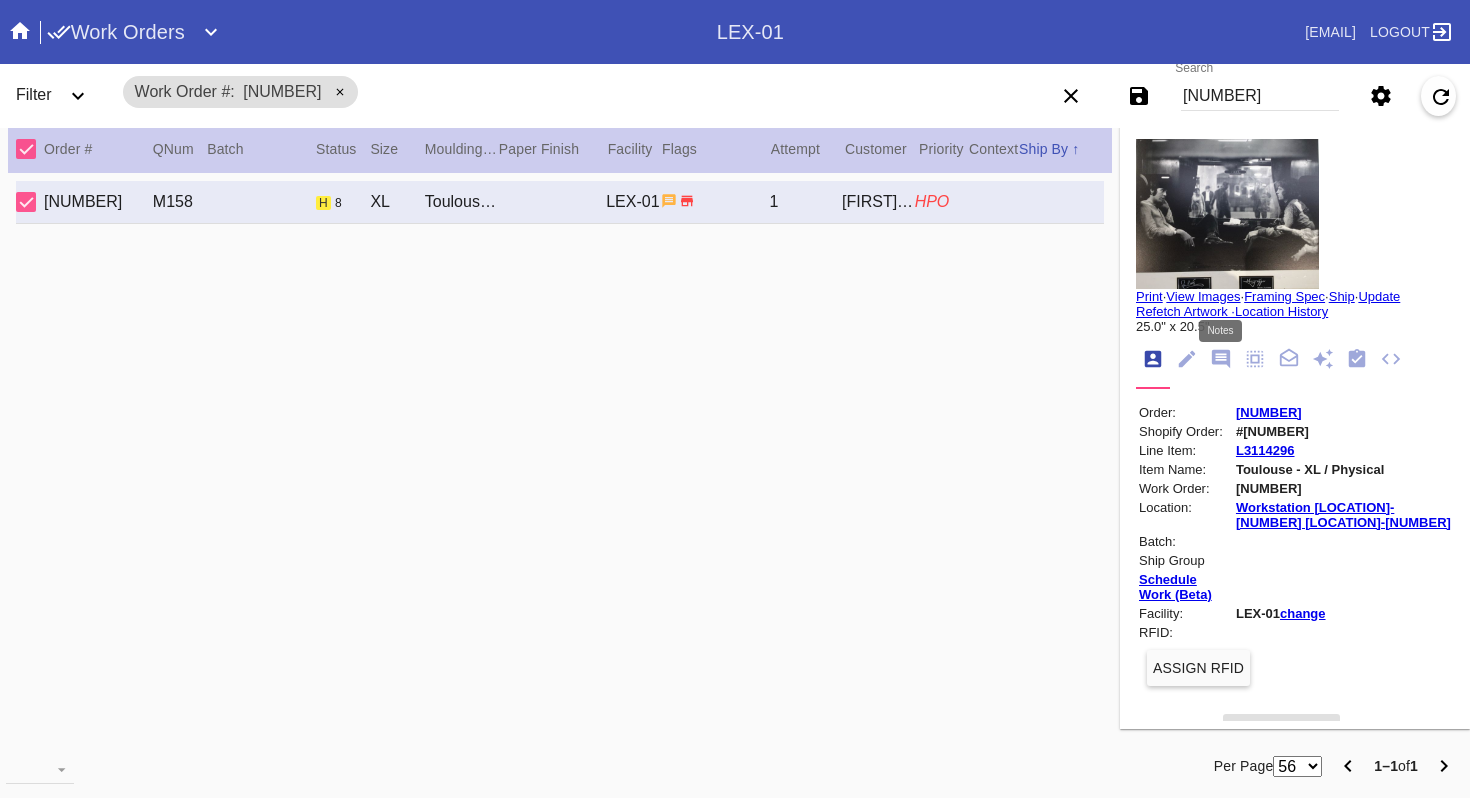 click 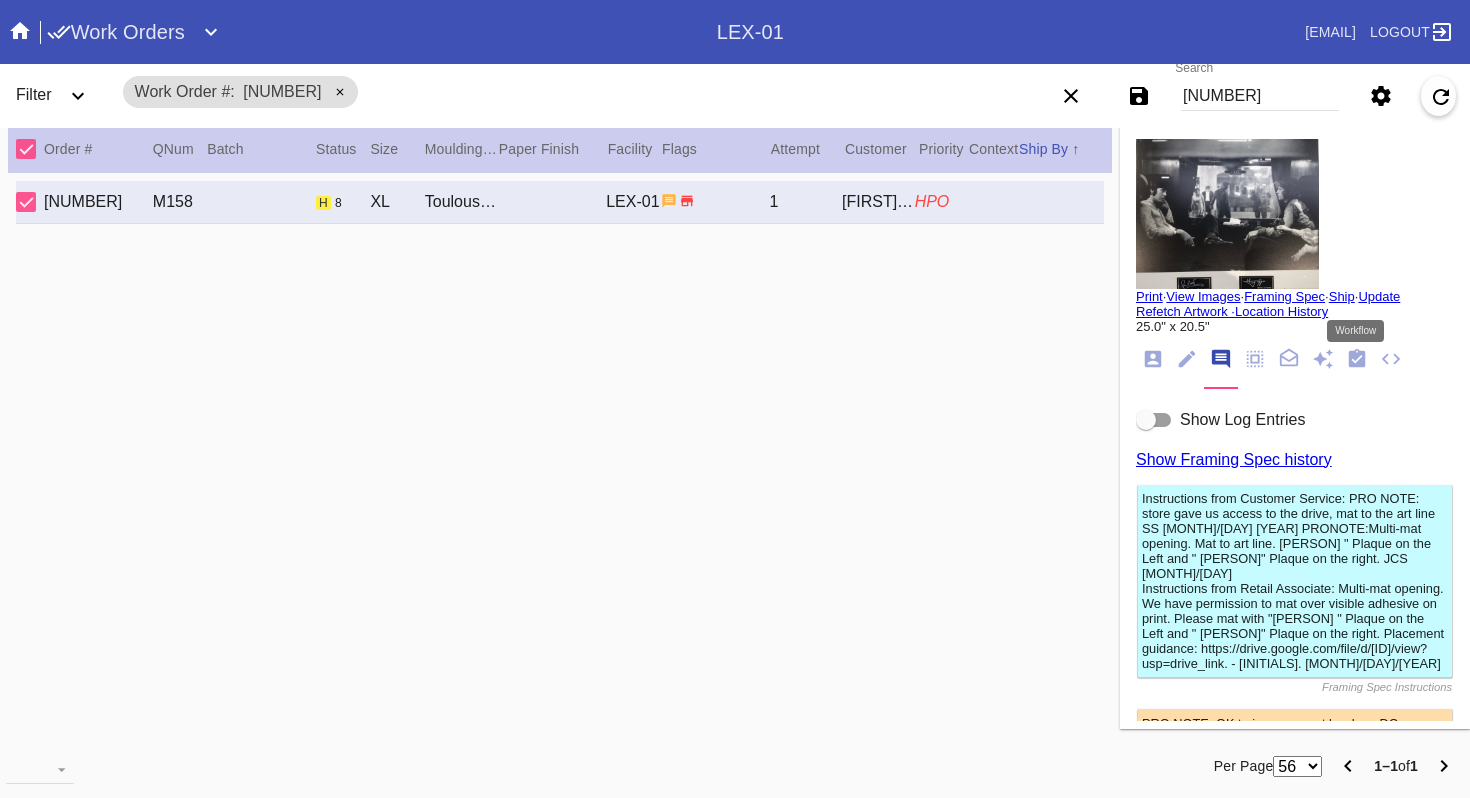 click 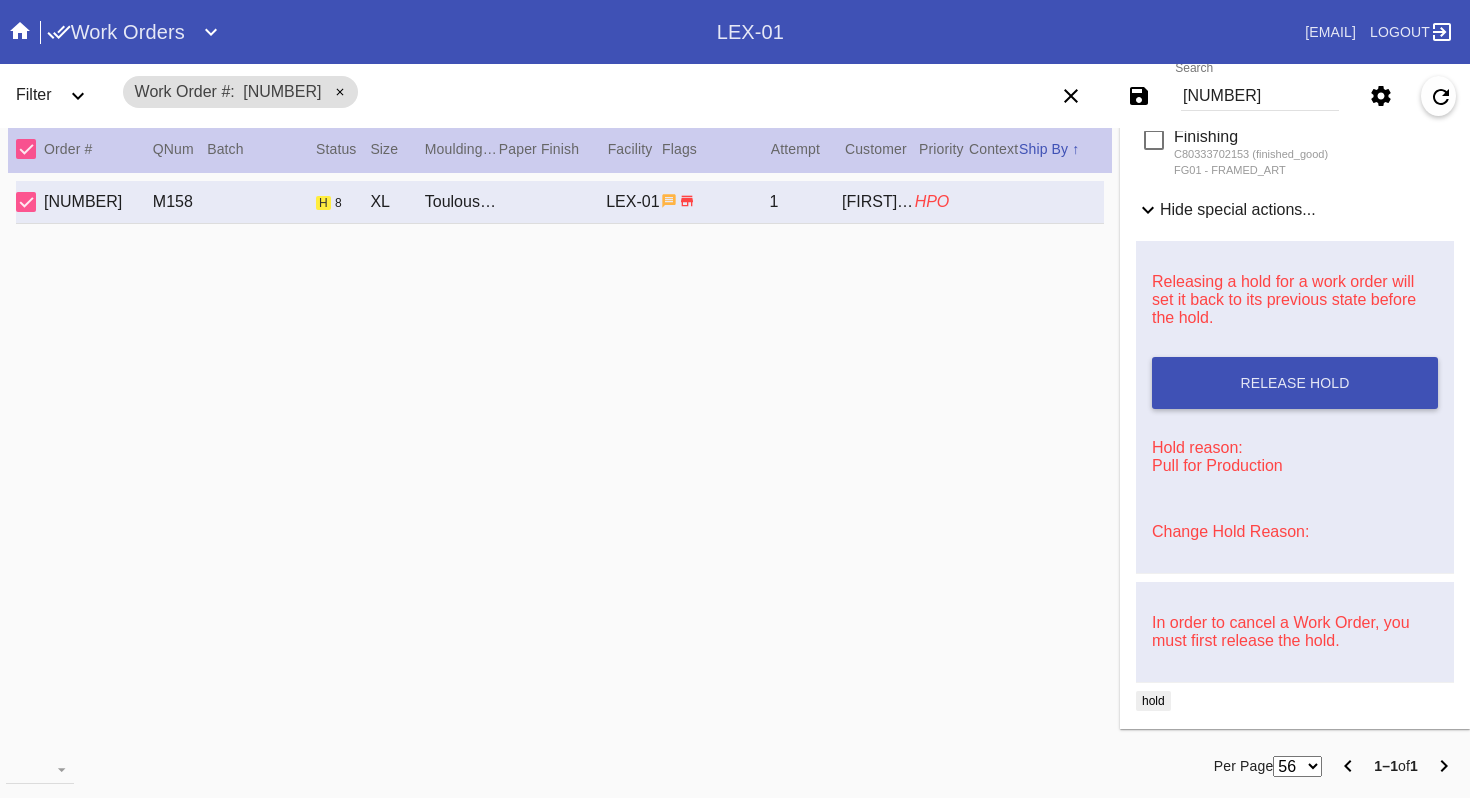 scroll, scrollTop: 0, scrollLeft: 0, axis: both 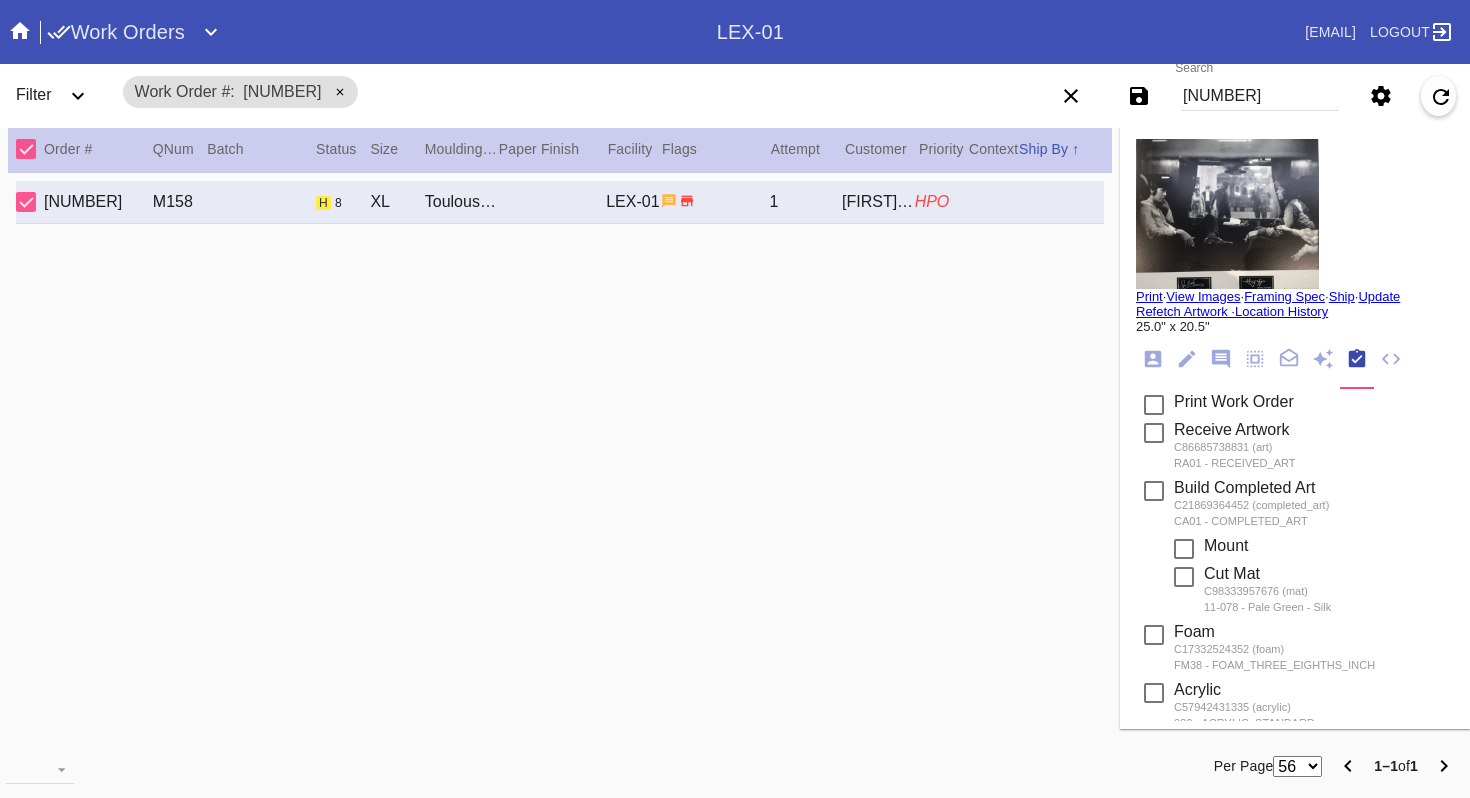 click at bounding box center [1227, 214] 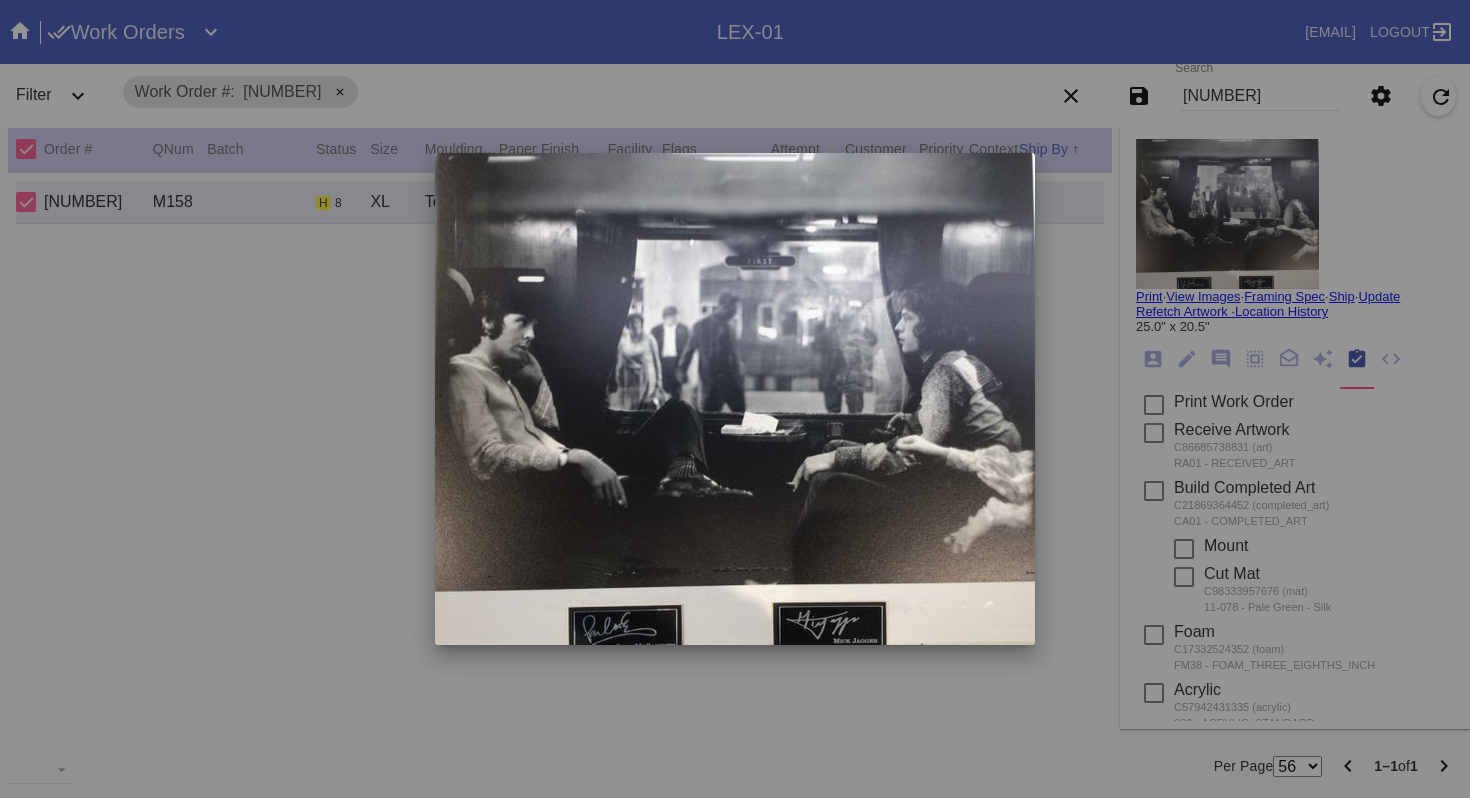 click at bounding box center [735, 399] 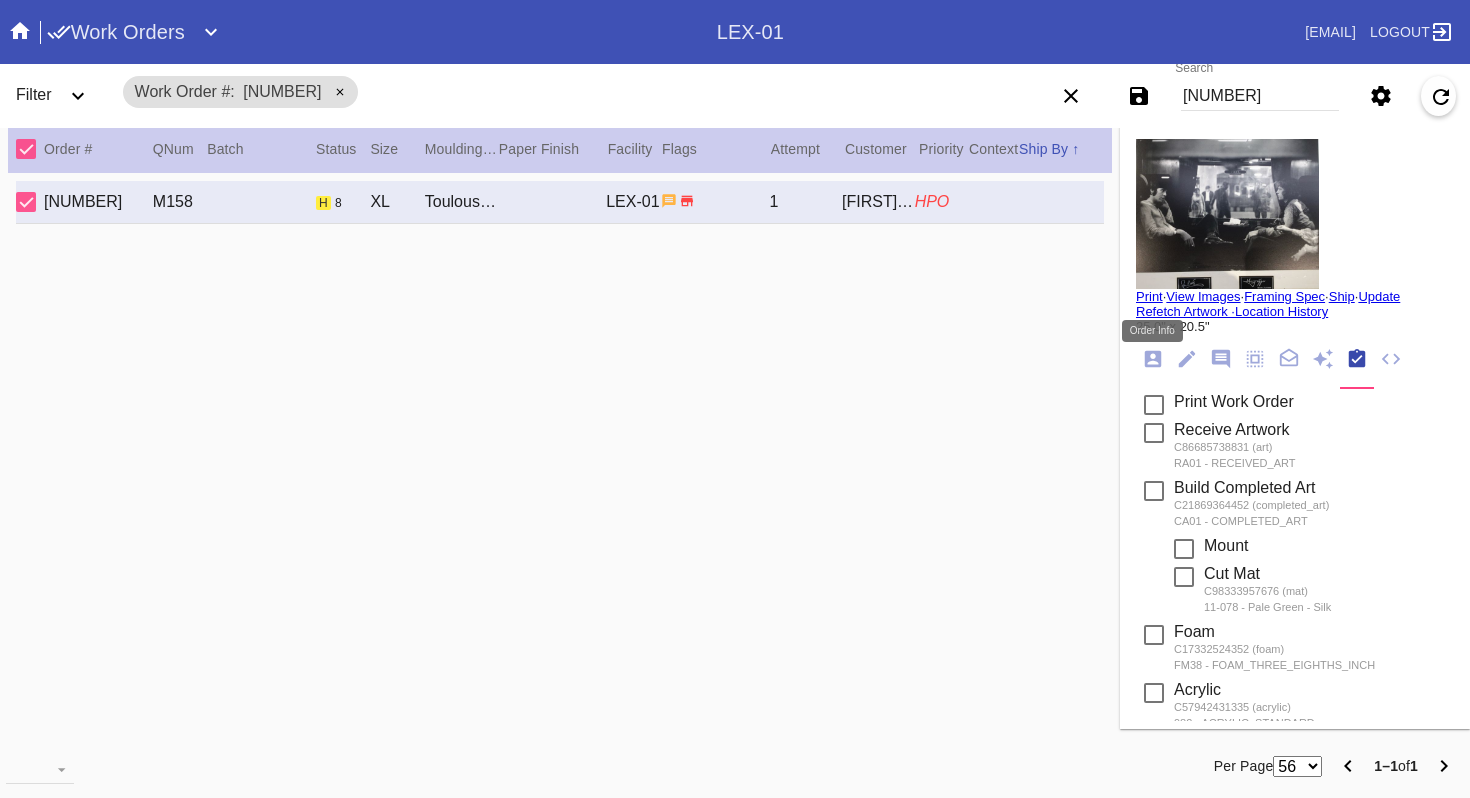 click 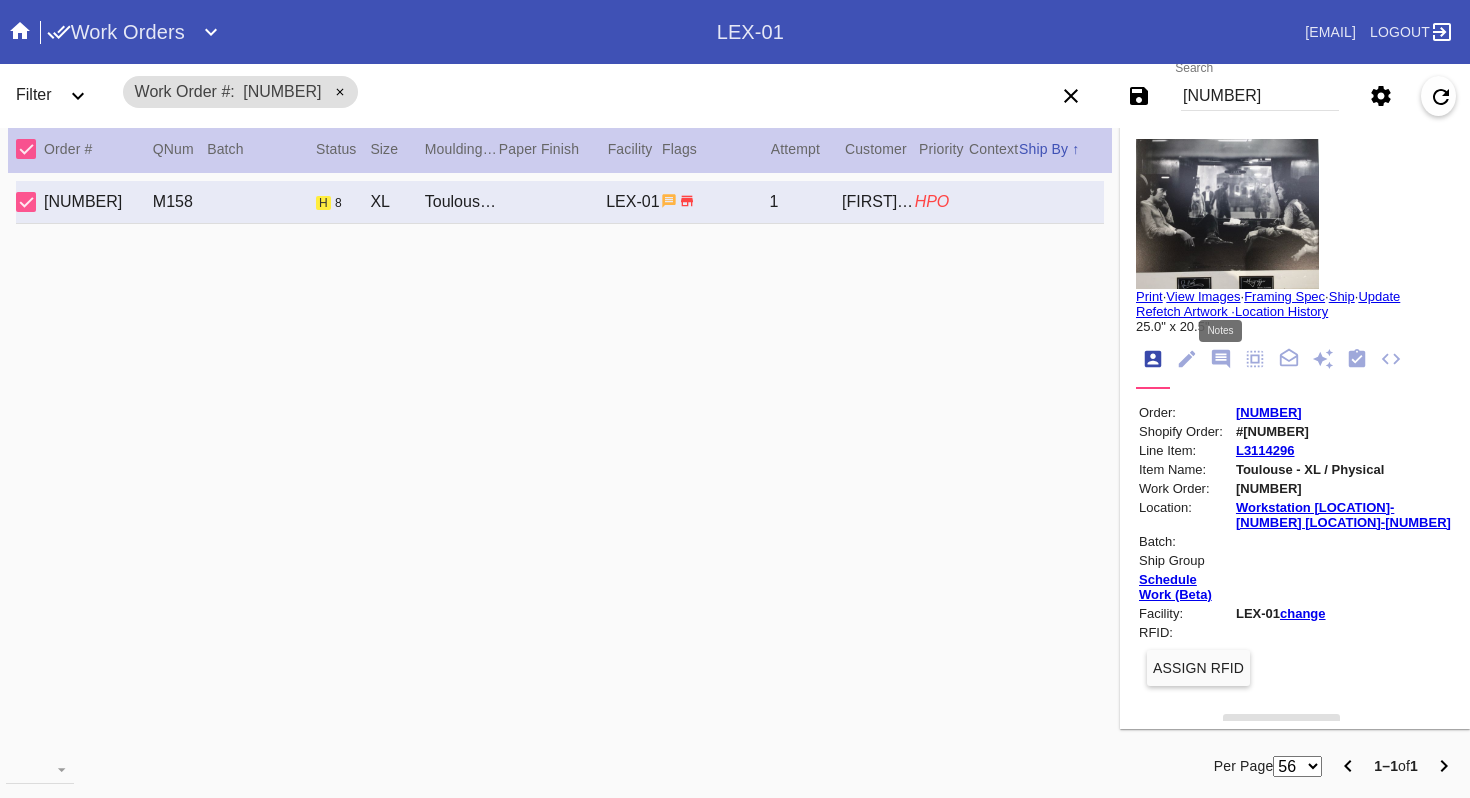 click 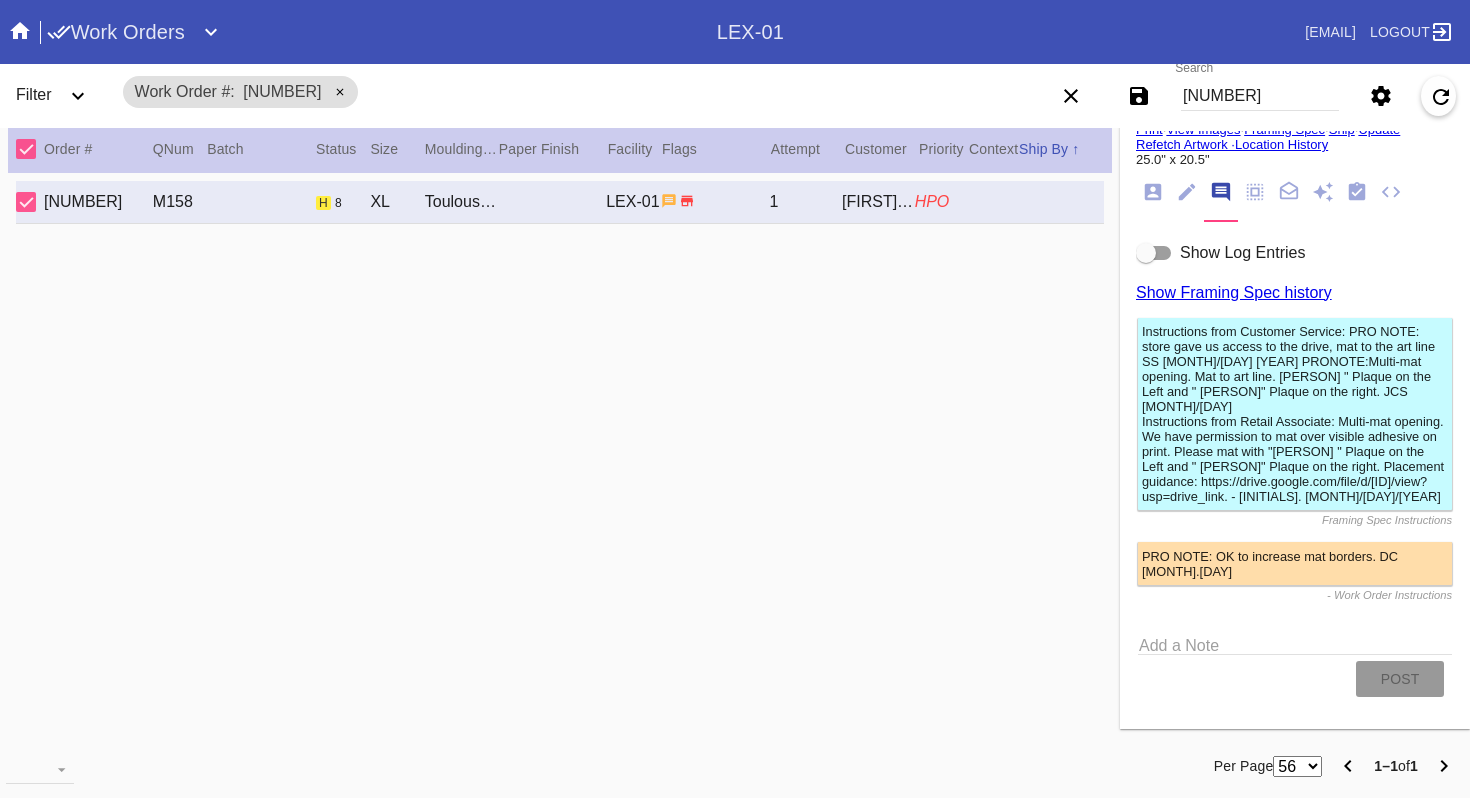 scroll, scrollTop: 0, scrollLeft: 0, axis: both 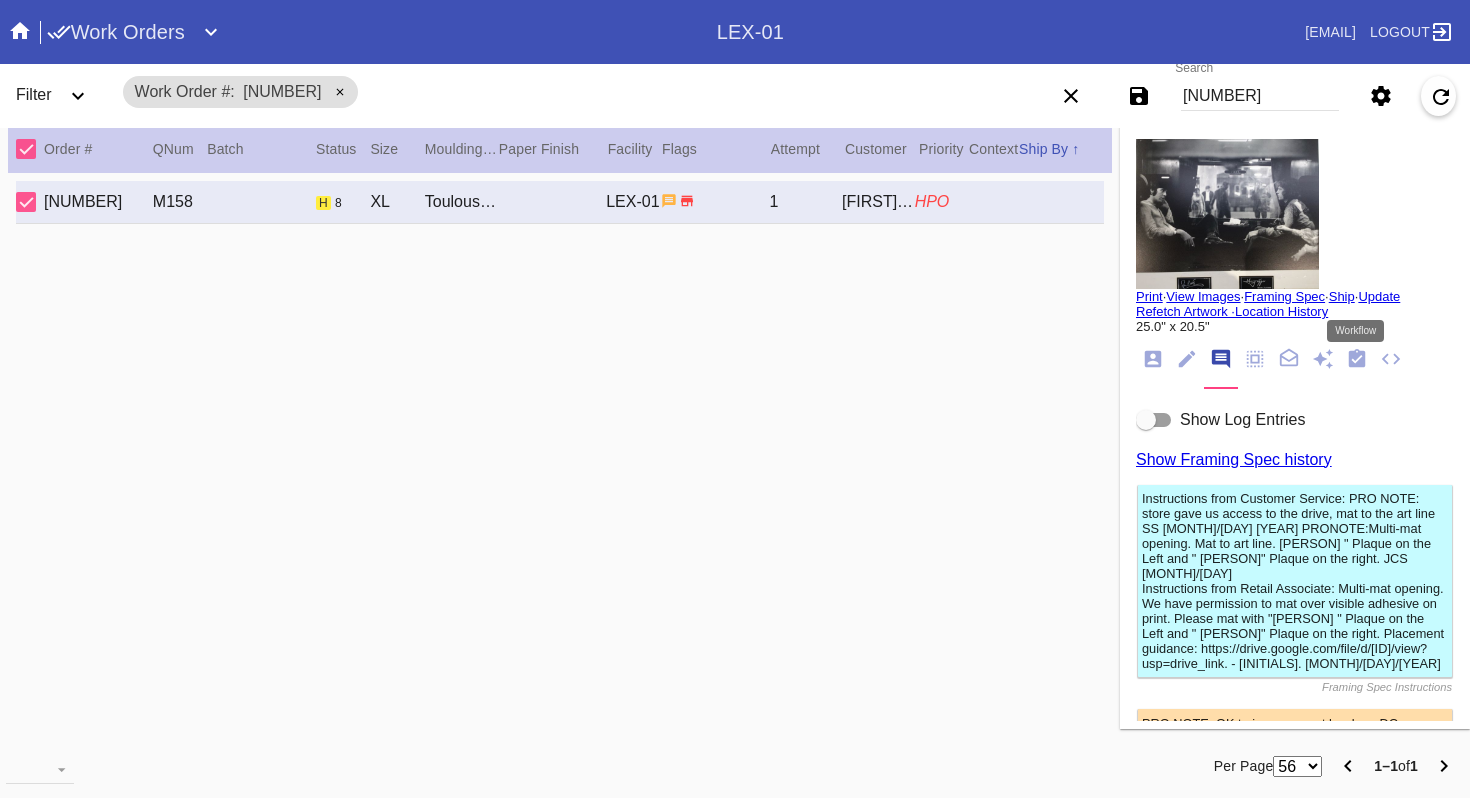 click 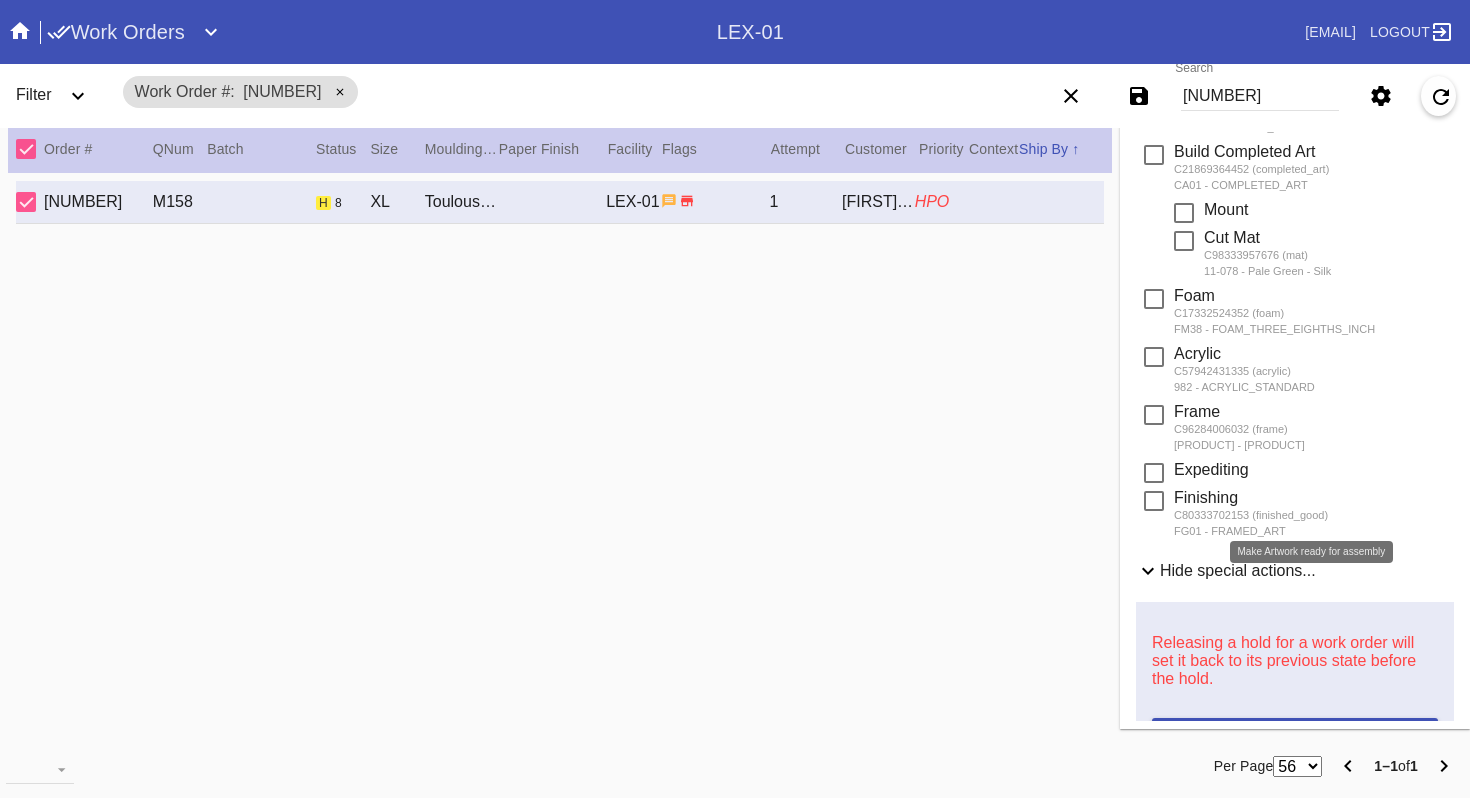 scroll, scrollTop: 720, scrollLeft: 0, axis: vertical 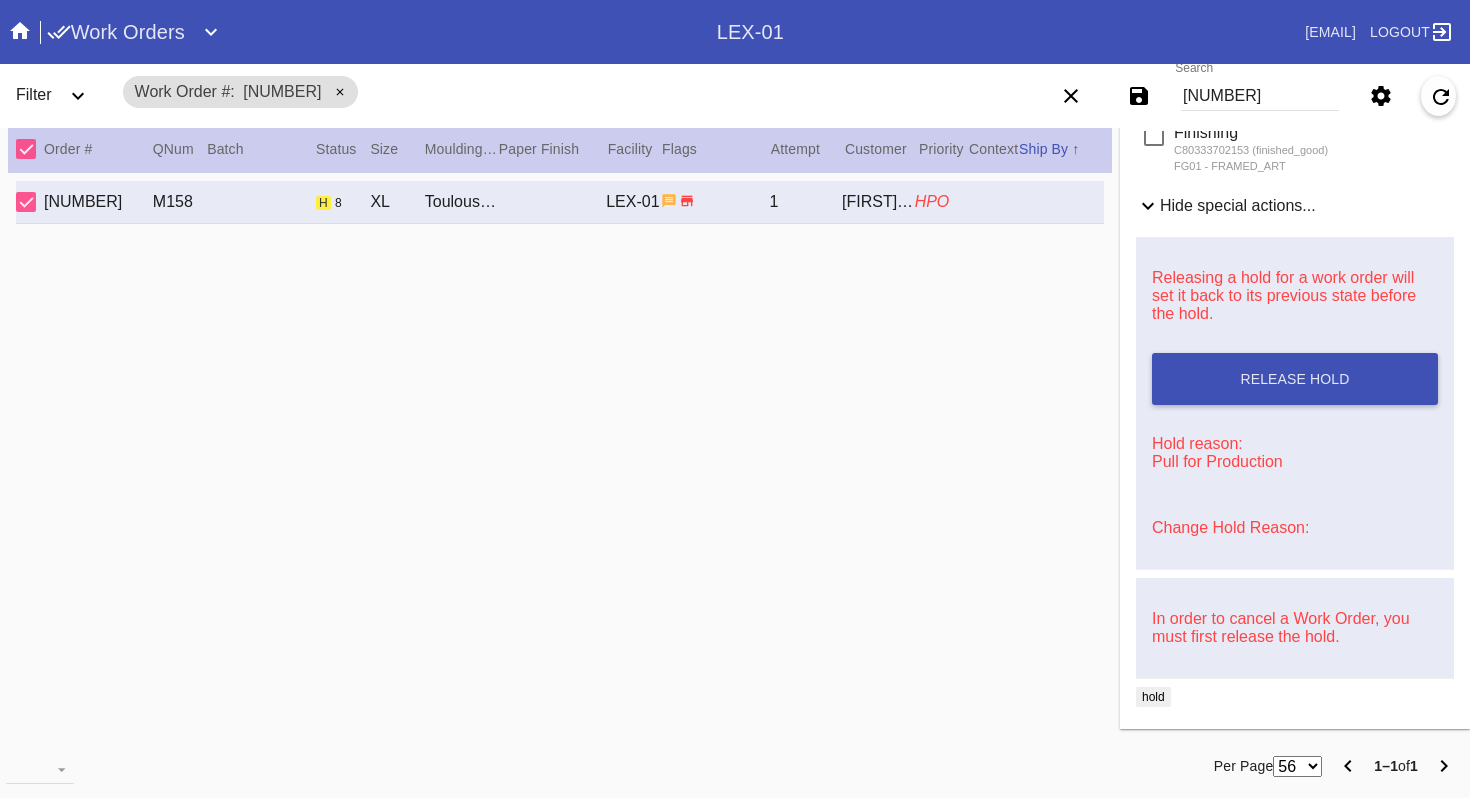 click on "[NUMBER]" at bounding box center [1260, 96] 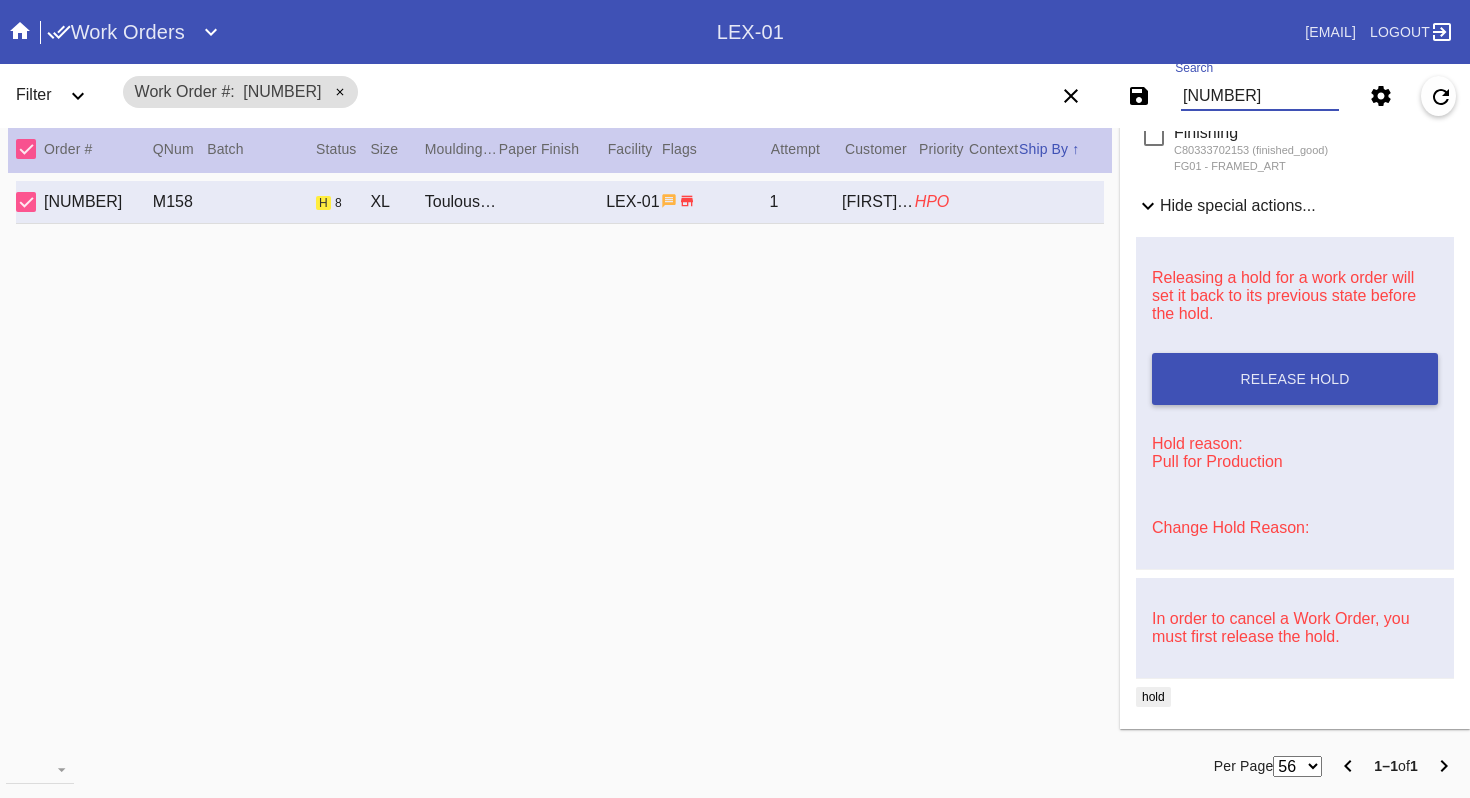 click on "[NUMBER]" at bounding box center [1260, 96] 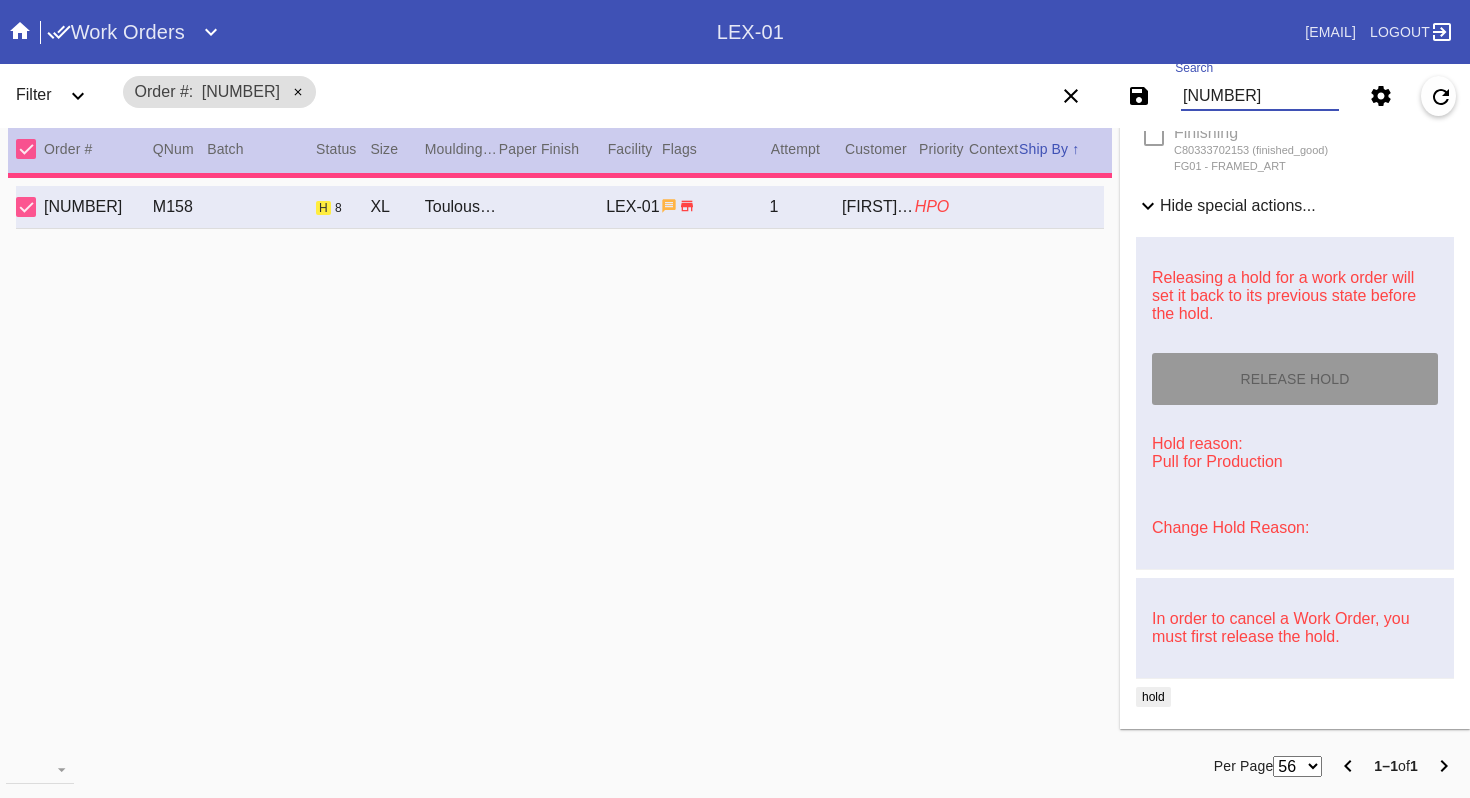 type on "PRO NOTE: frame sandwich. do not unmount. frame as is. TR [MONTH].[DAY]" 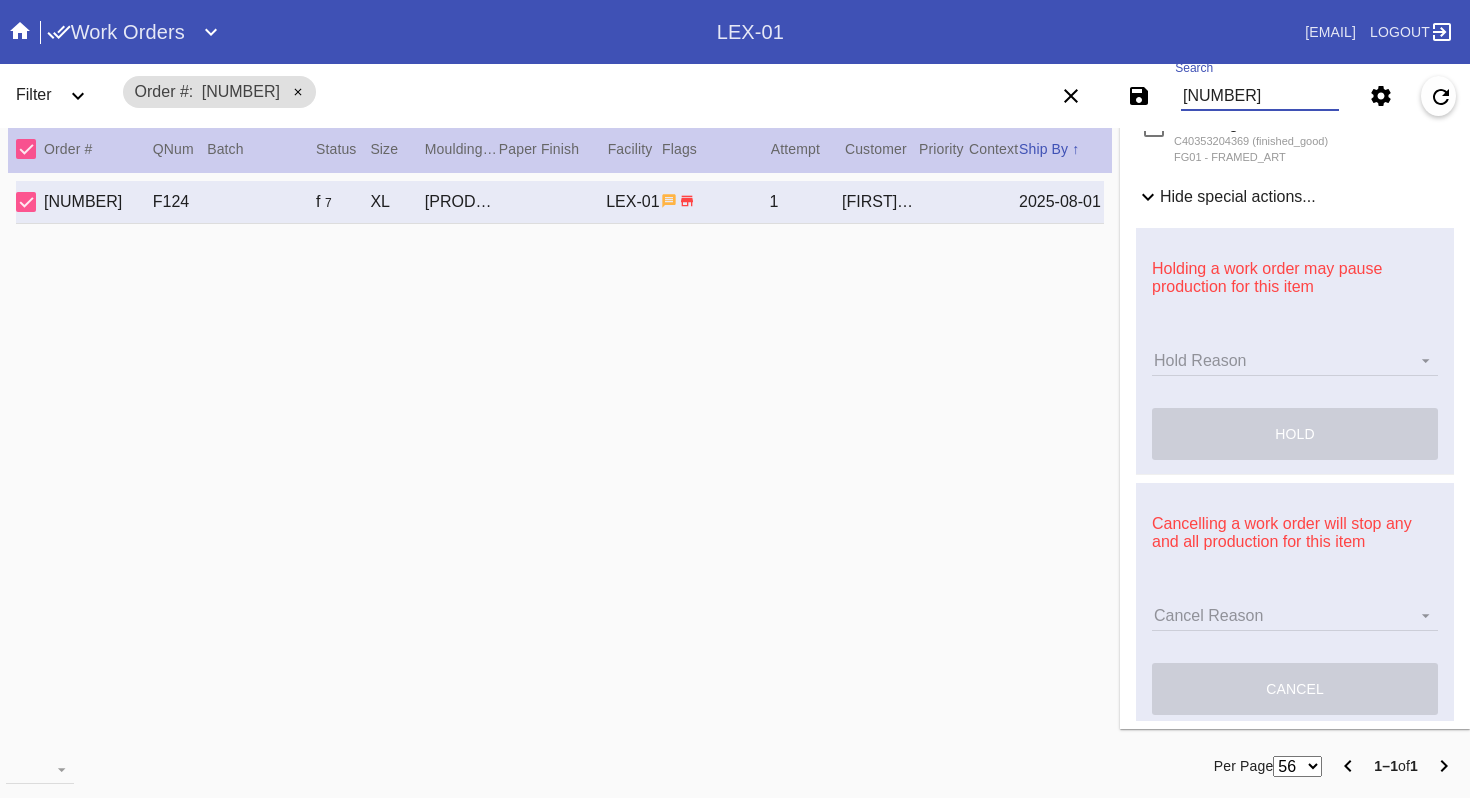 scroll, scrollTop: 0, scrollLeft: 0, axis: both 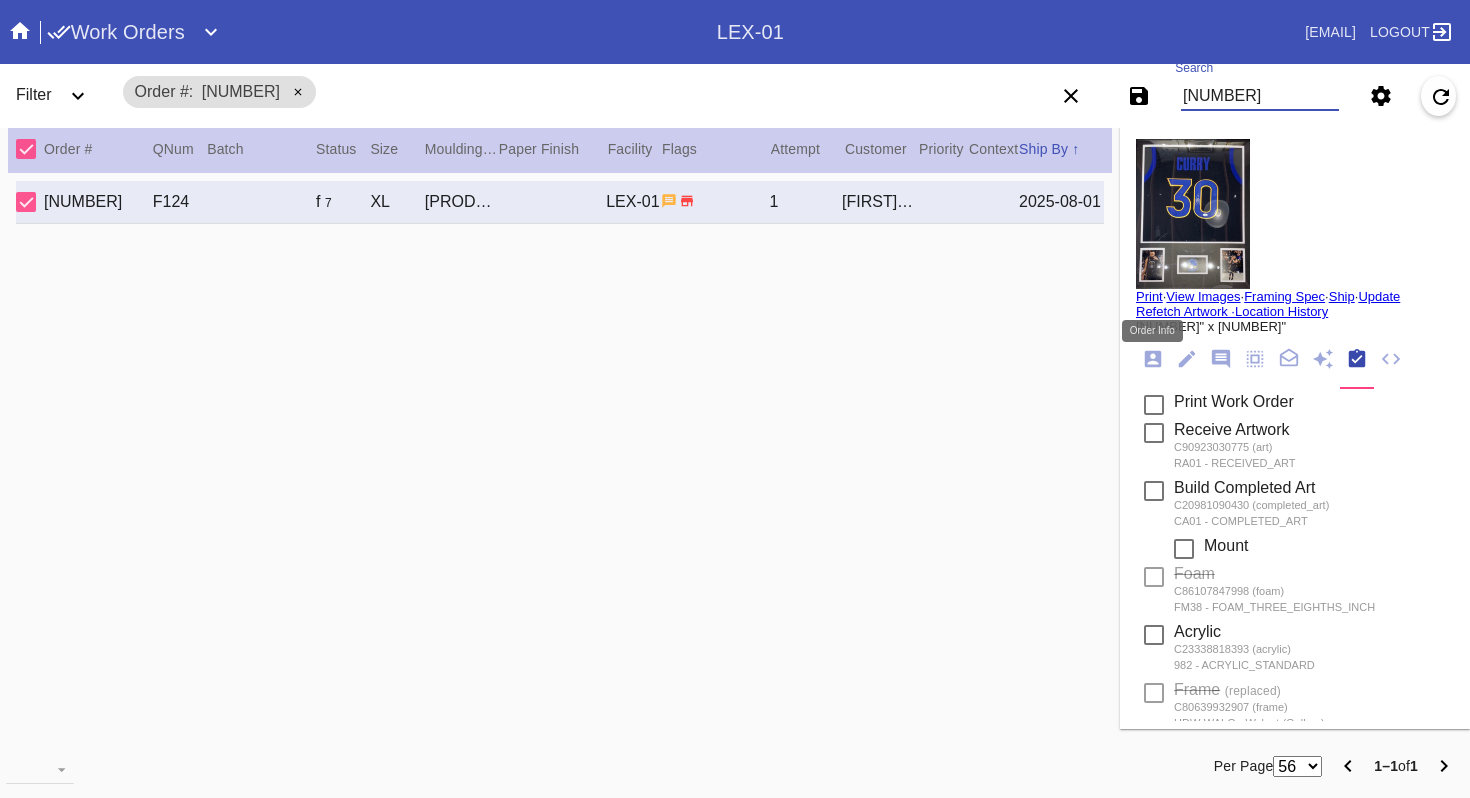 click 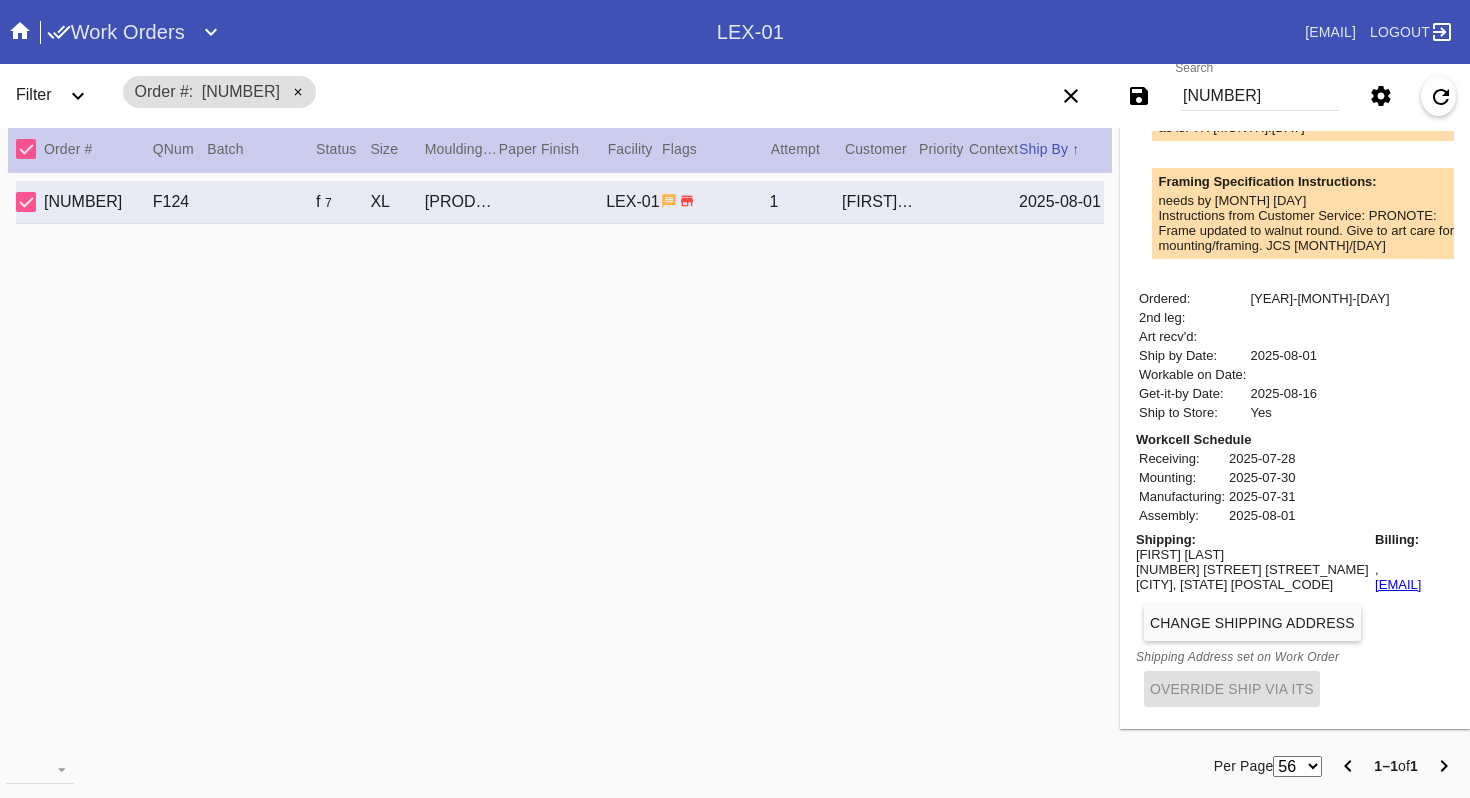scroll, scrollTop: 0, scrollLeft: 0, axis: both 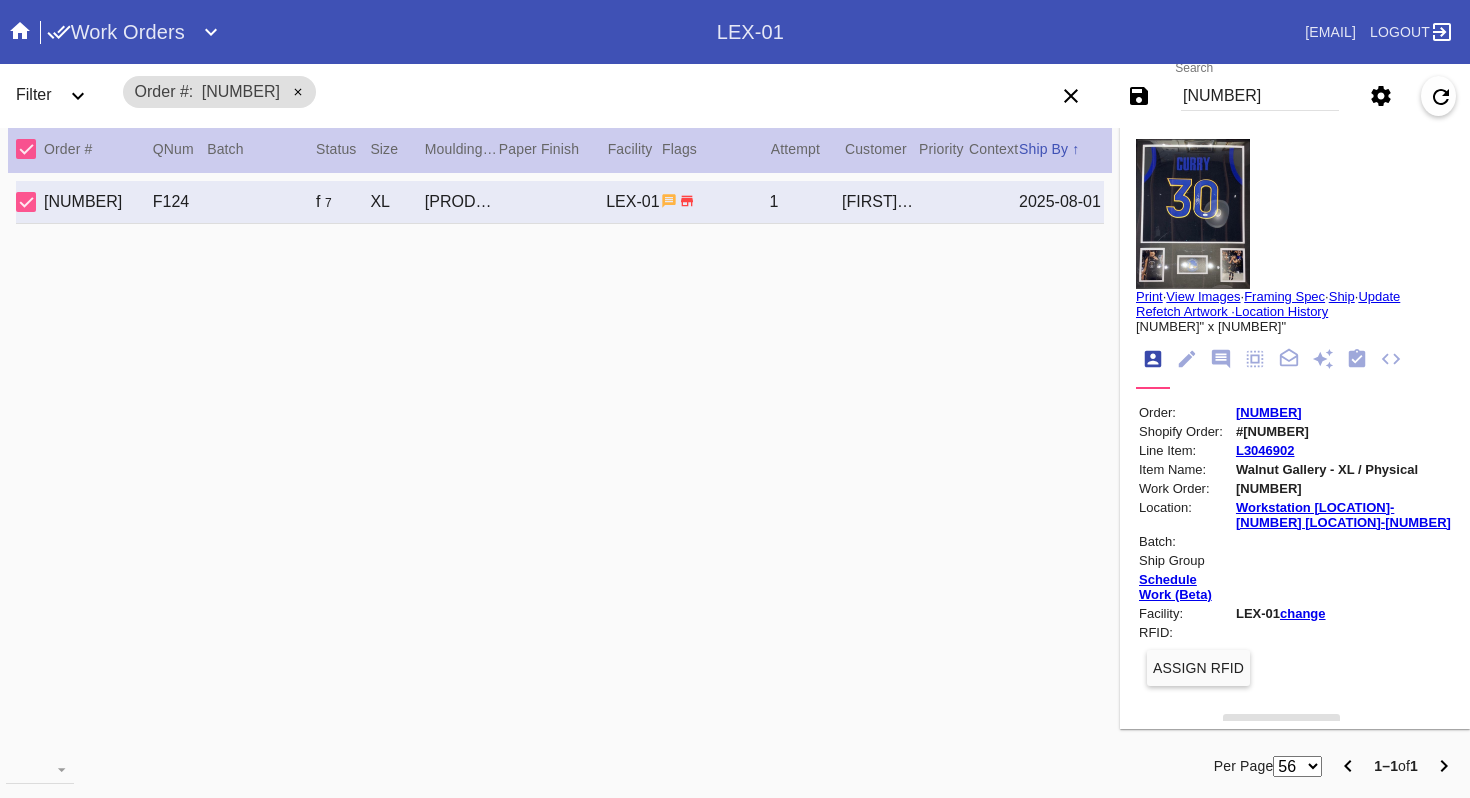 click on "[NUMBER]" at bounding box center [1260, 96] 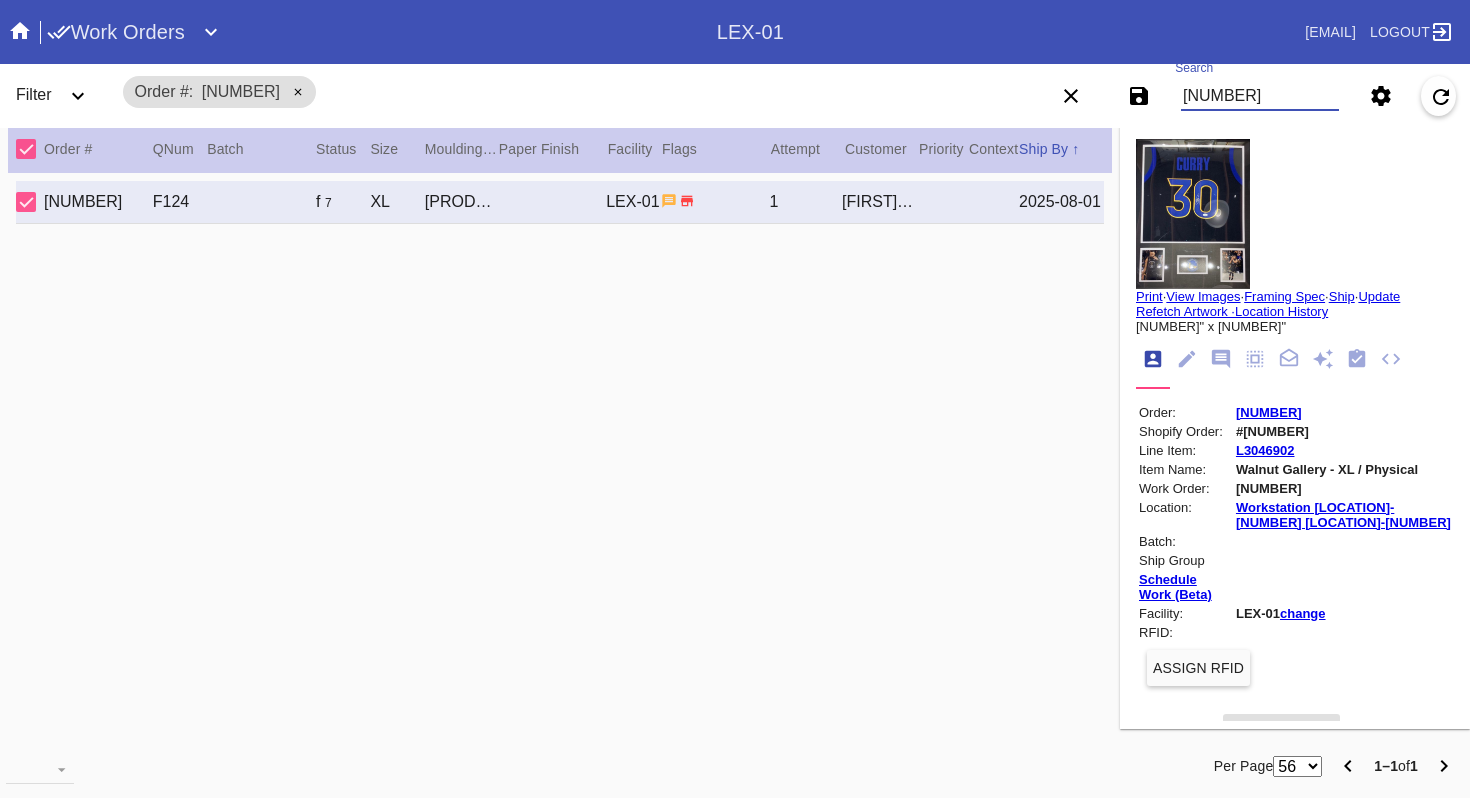 click on "[NUMBER]" at bounding box center (1260, 96) 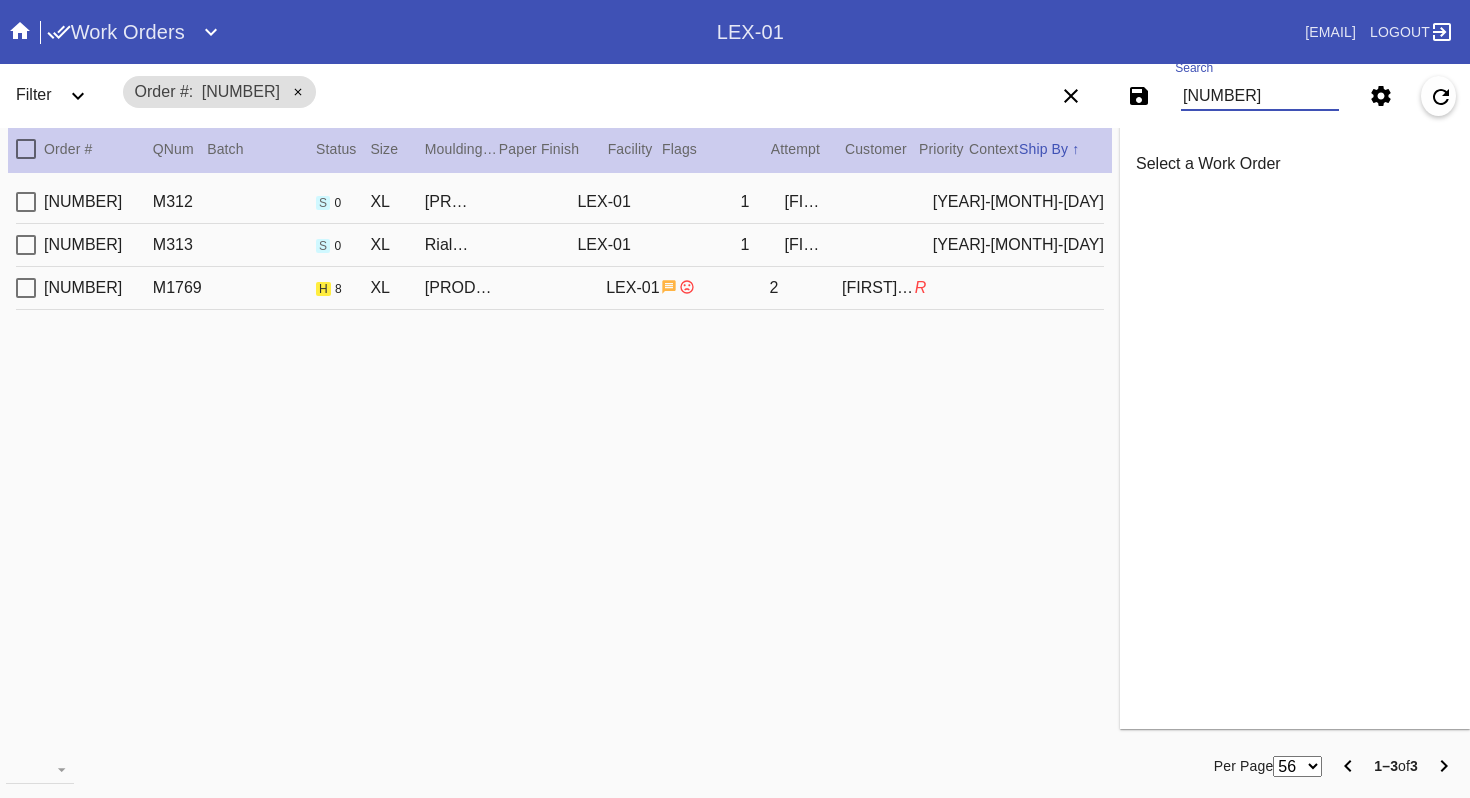 type on "[NUMBER]" 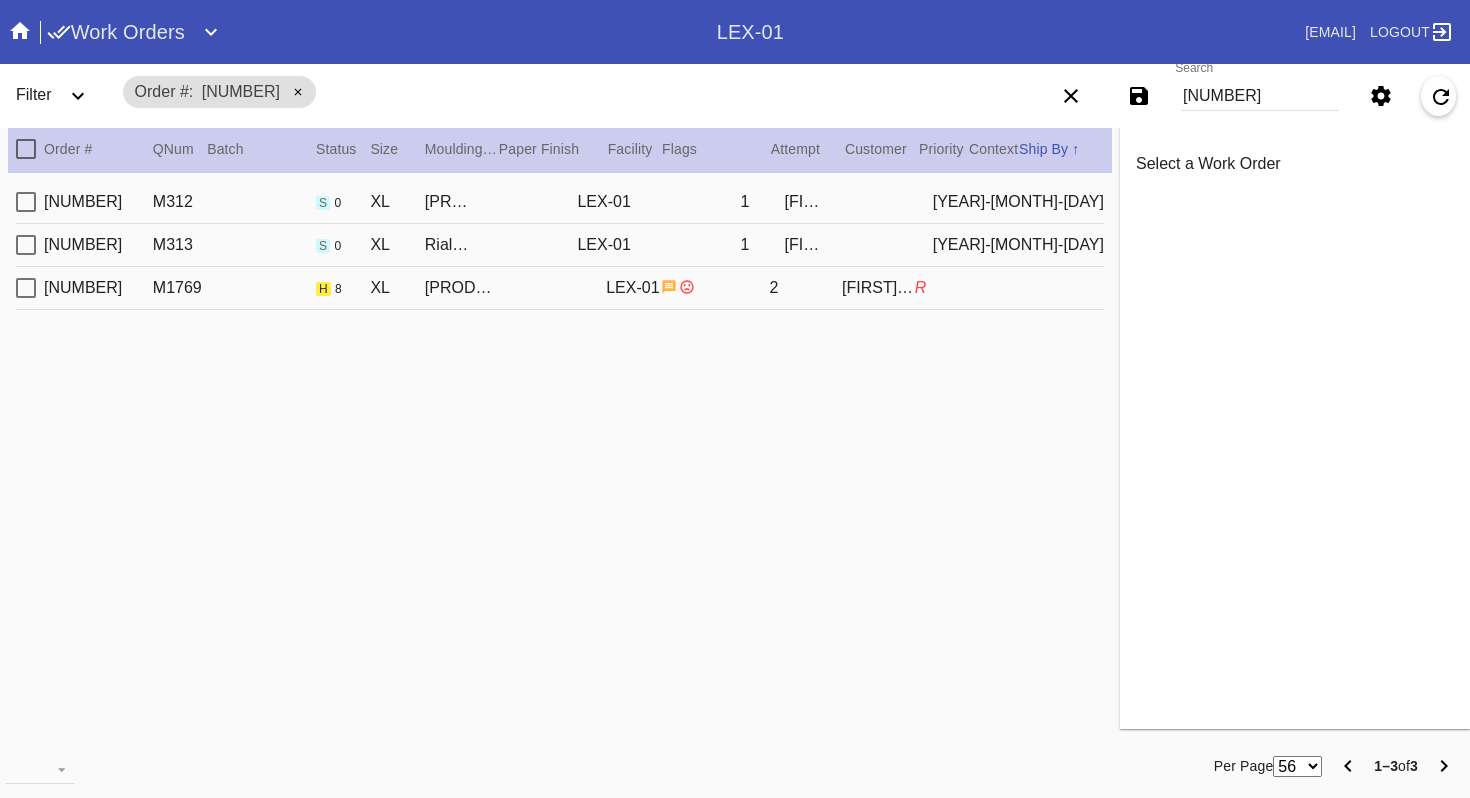 click on "[NUMBER] [PRODUCT] [PRODUCT] h   [NUMBER] XL [PRODUCT] / [COLOR] - [MATERIAL] [LOCATION]-[NUMBER] [NUMBER] [PERSON]
R" at bounding box center [560, 288] 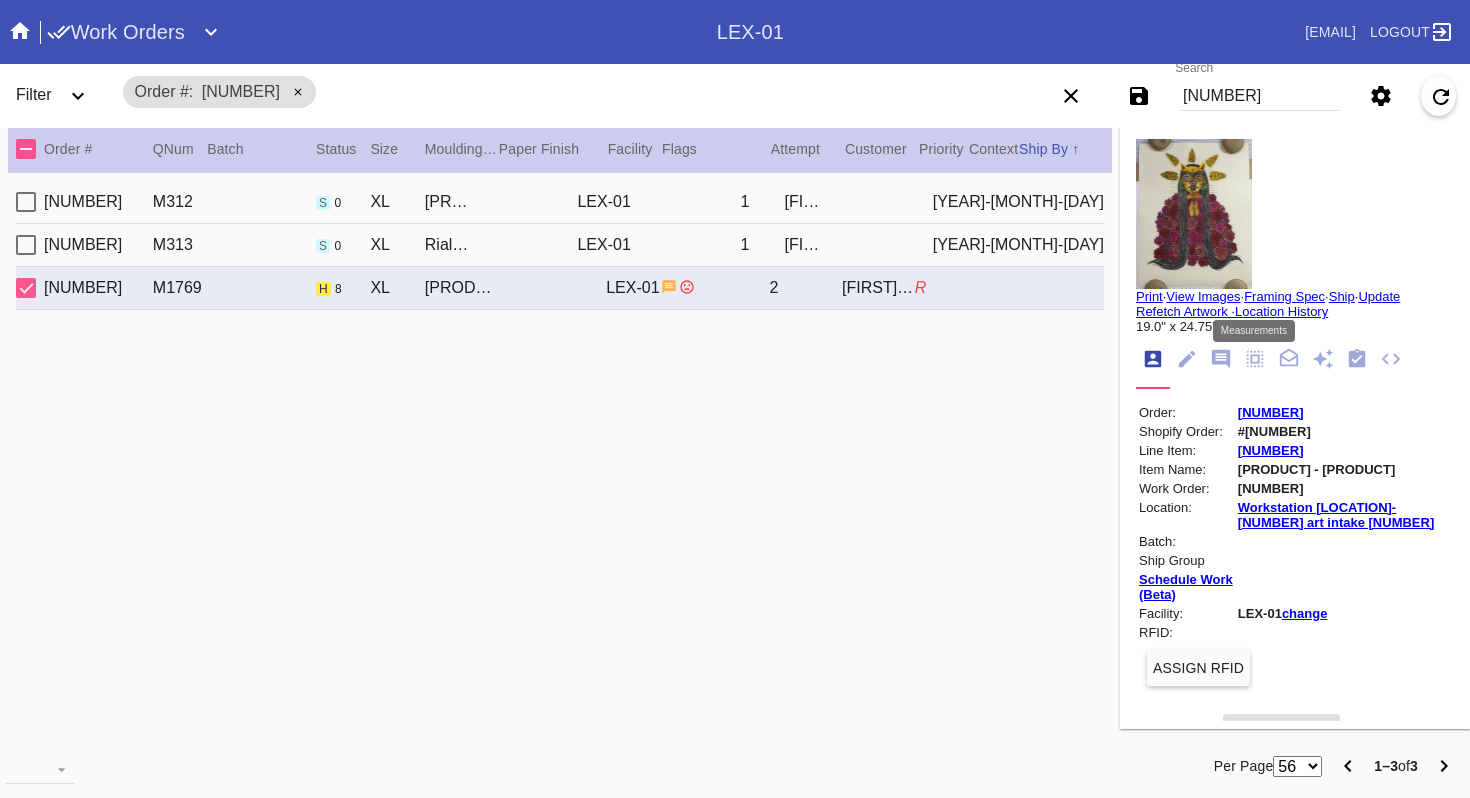 click 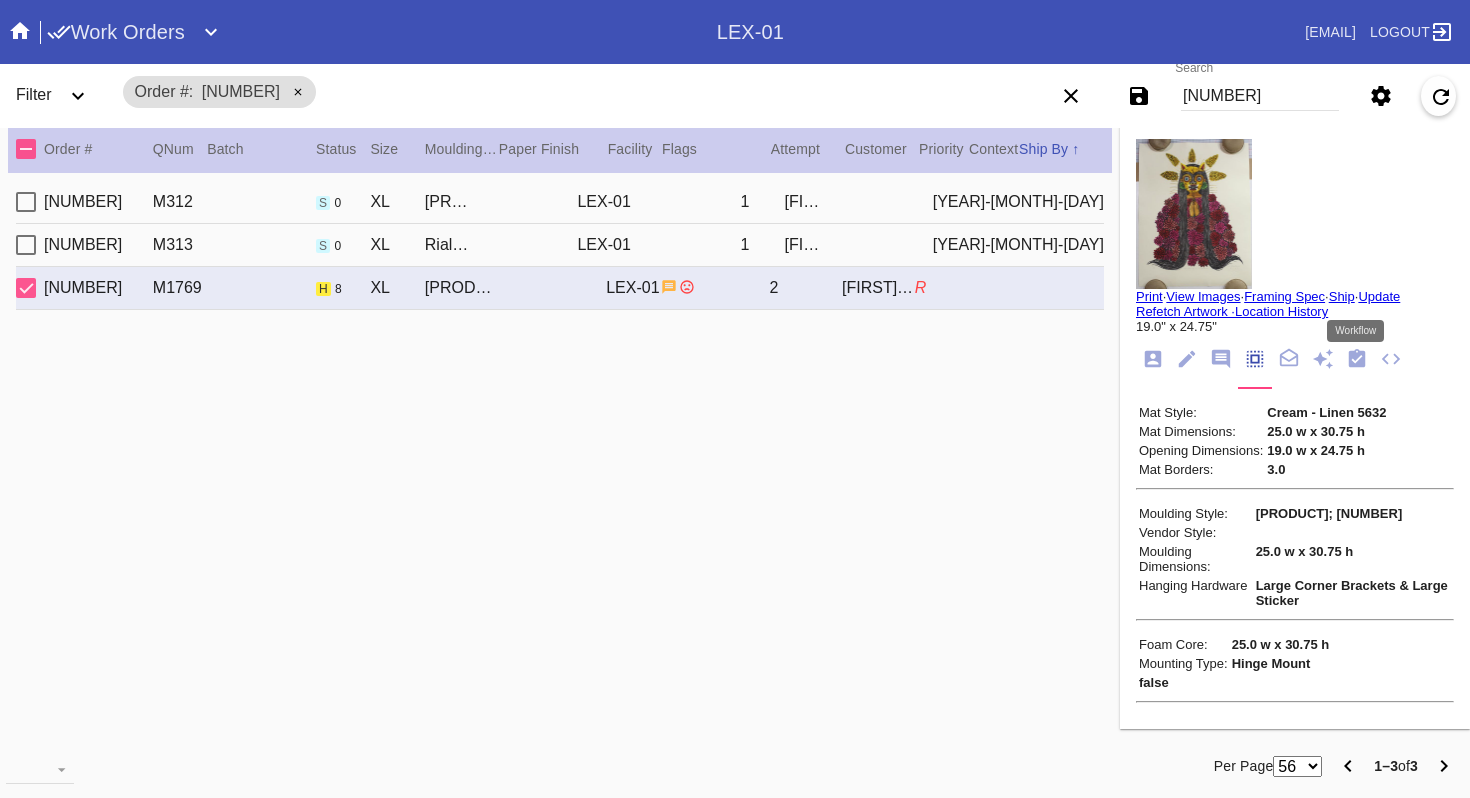 click at bounding box center [1357, 360] 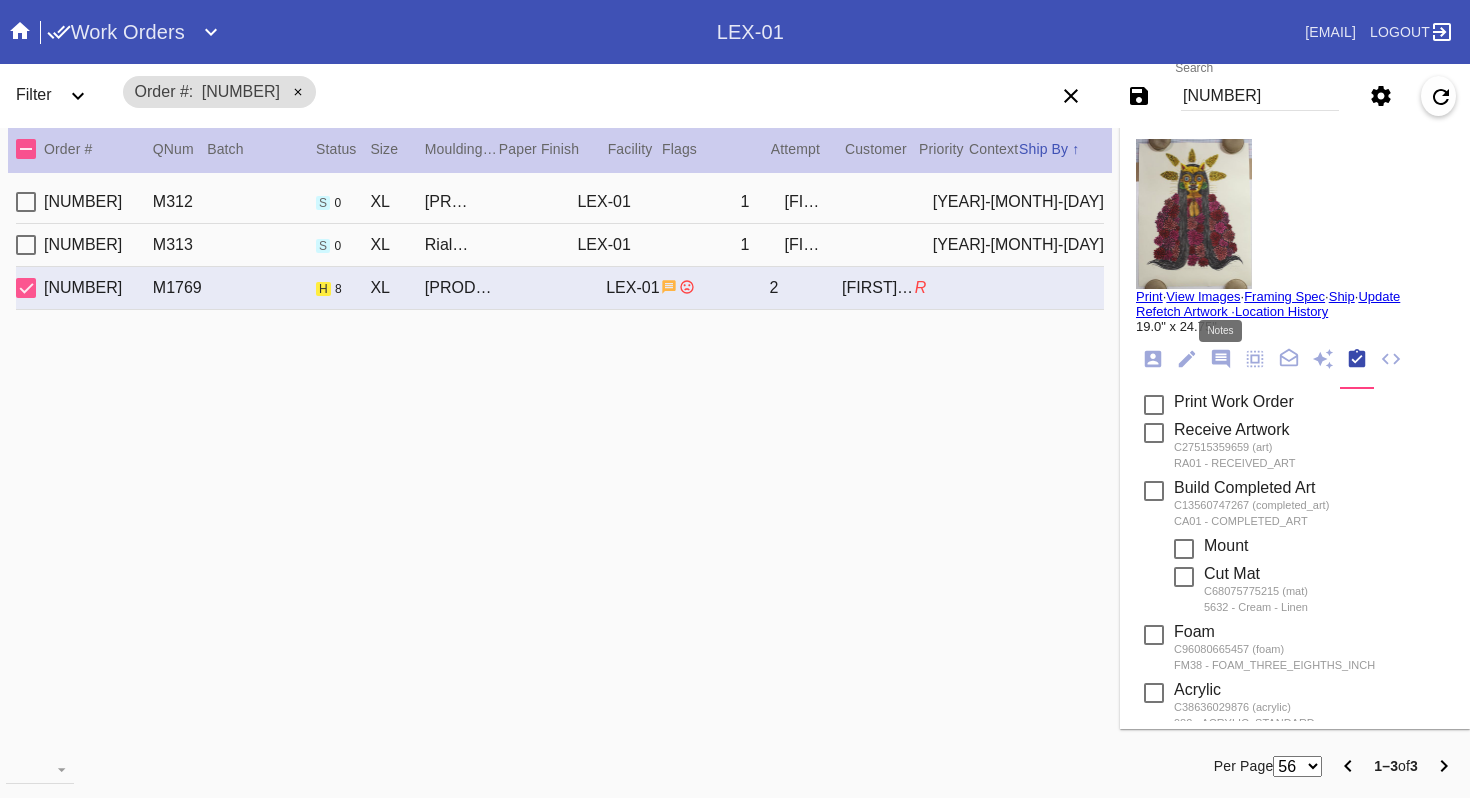click 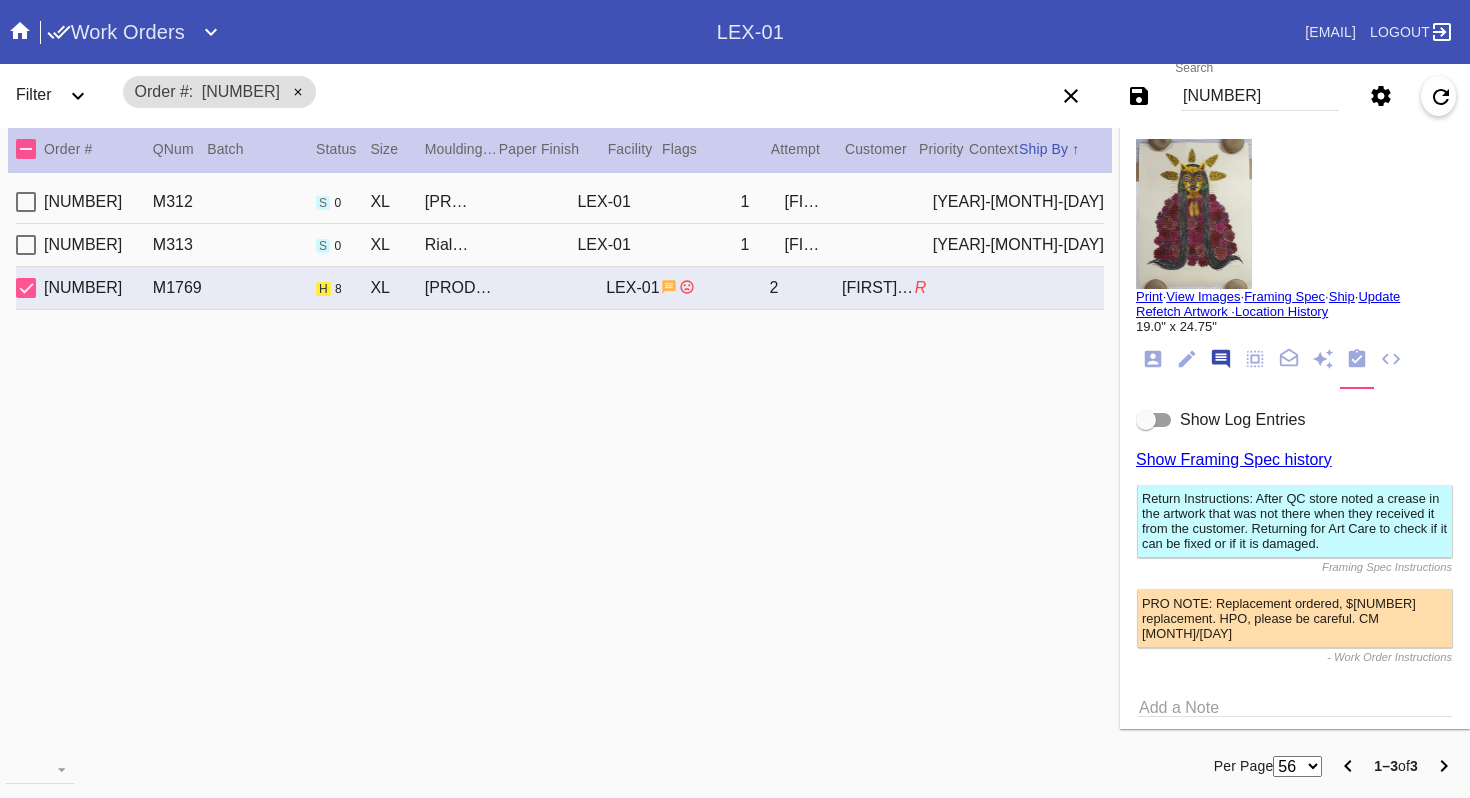scroll, scrollTop: 123, scrollLeft: 0, axis: vertical 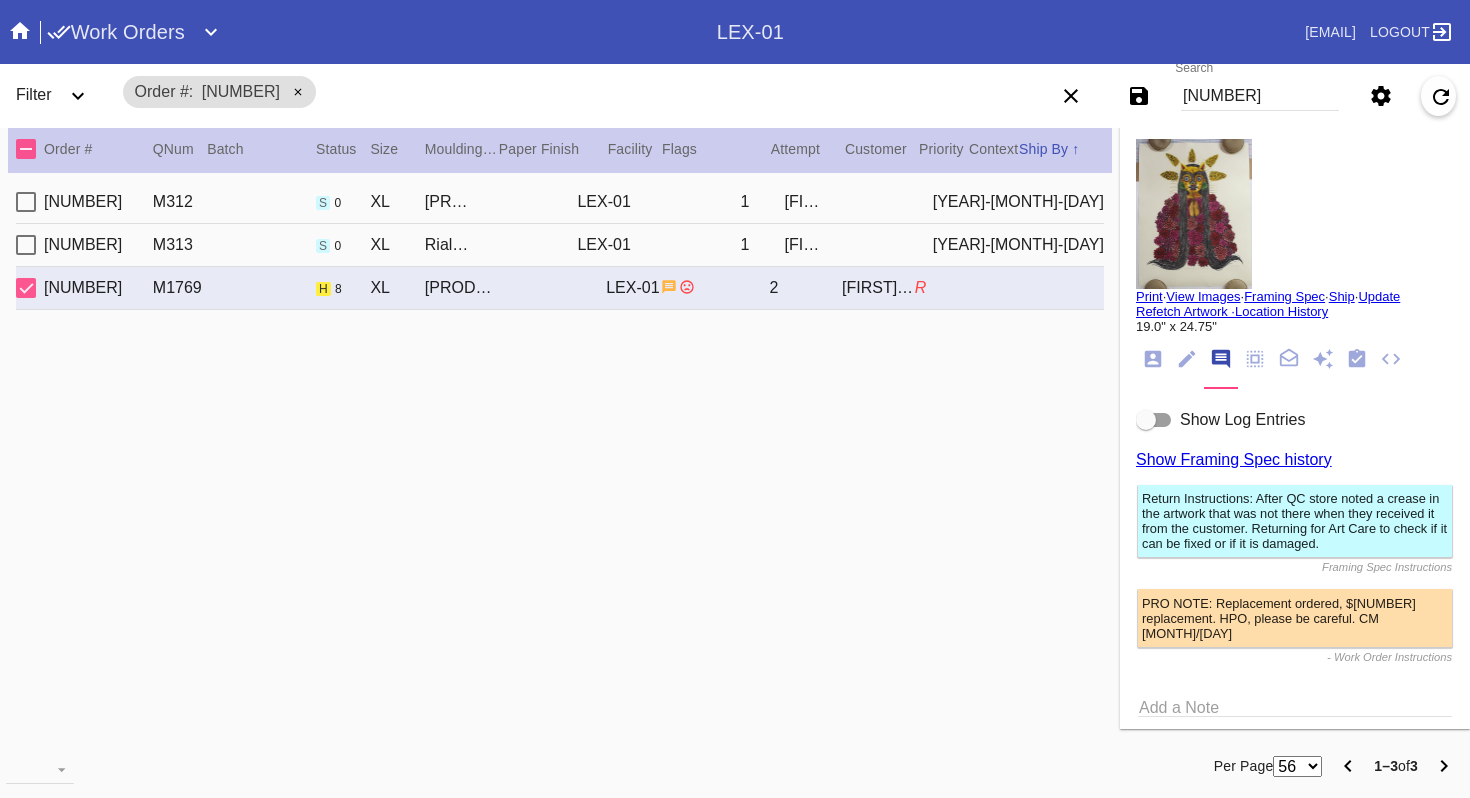 click at bounding box center [1154, 420] 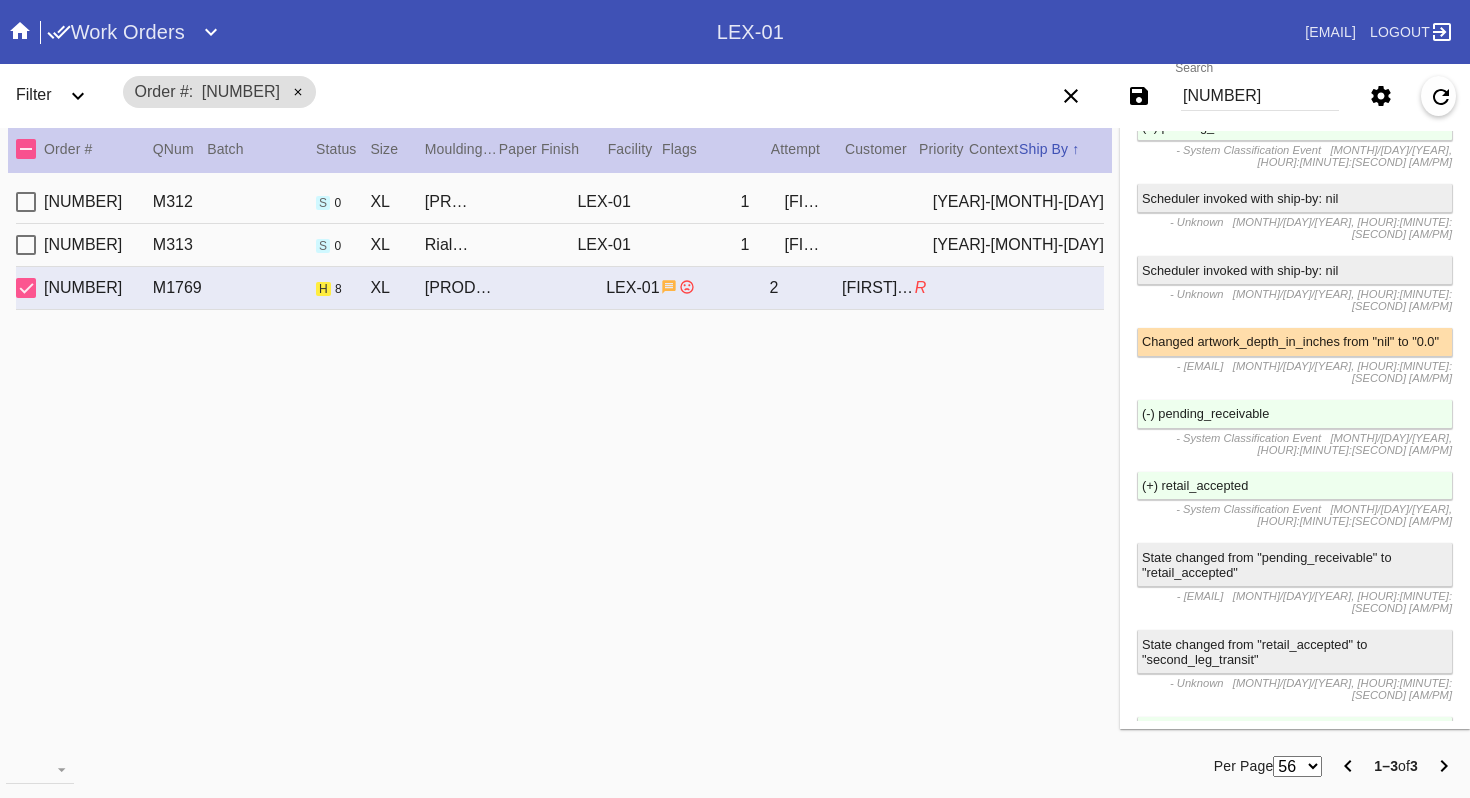 scroll, scrollTop: 0, scrollLeft: 0, axis: both 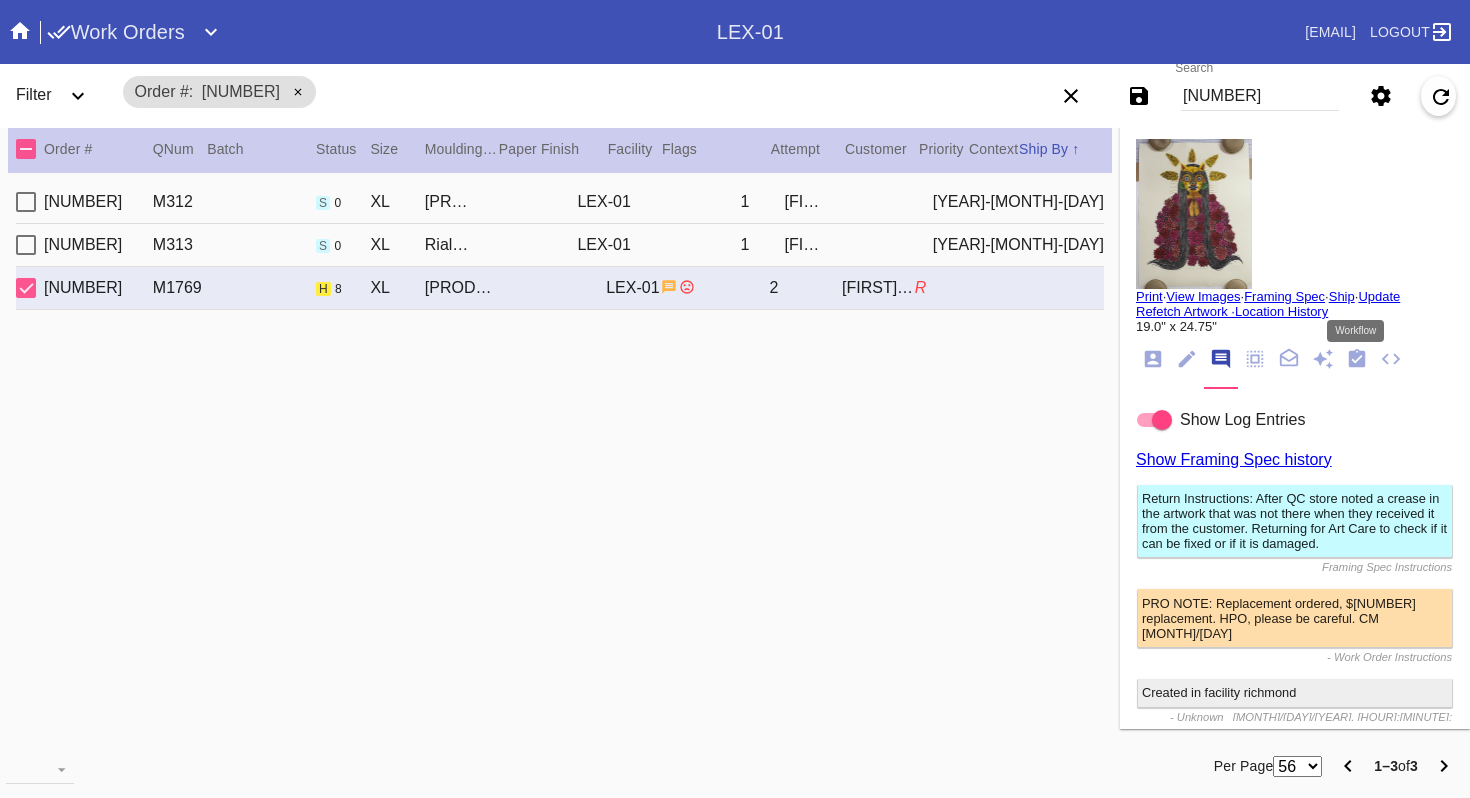 click 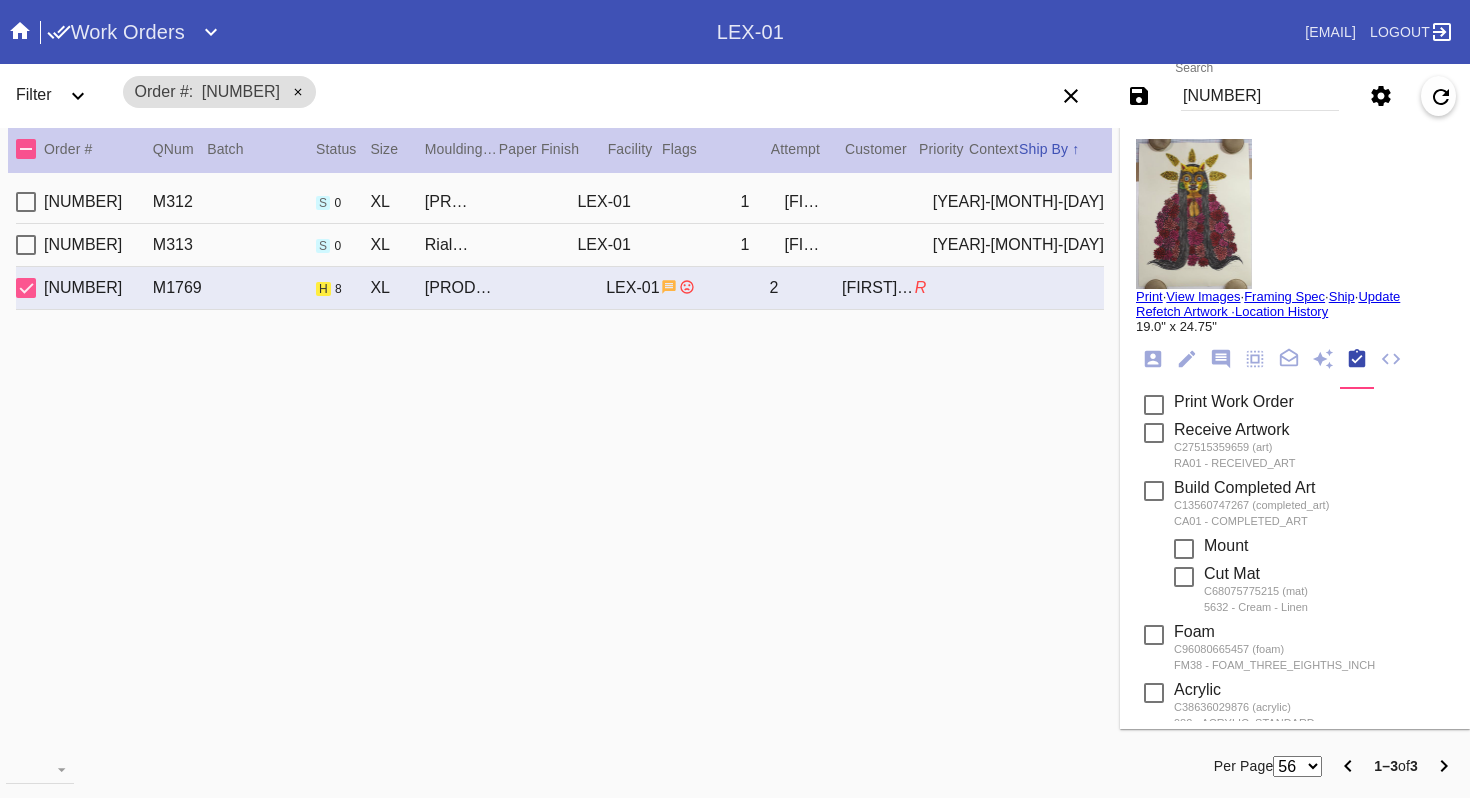 scroll, scrollTop: 320, scrollLeft: 0, axis: vertical 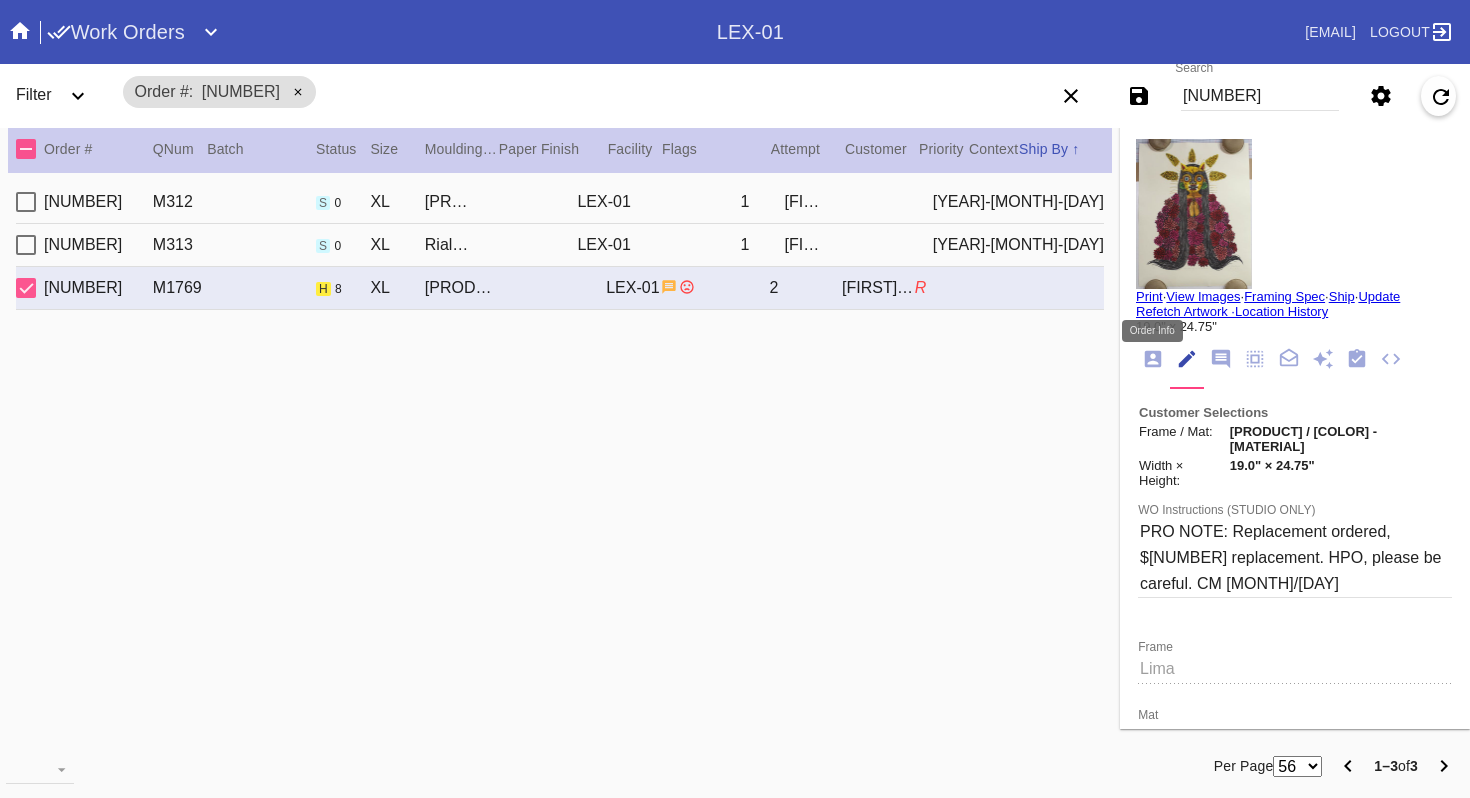 click 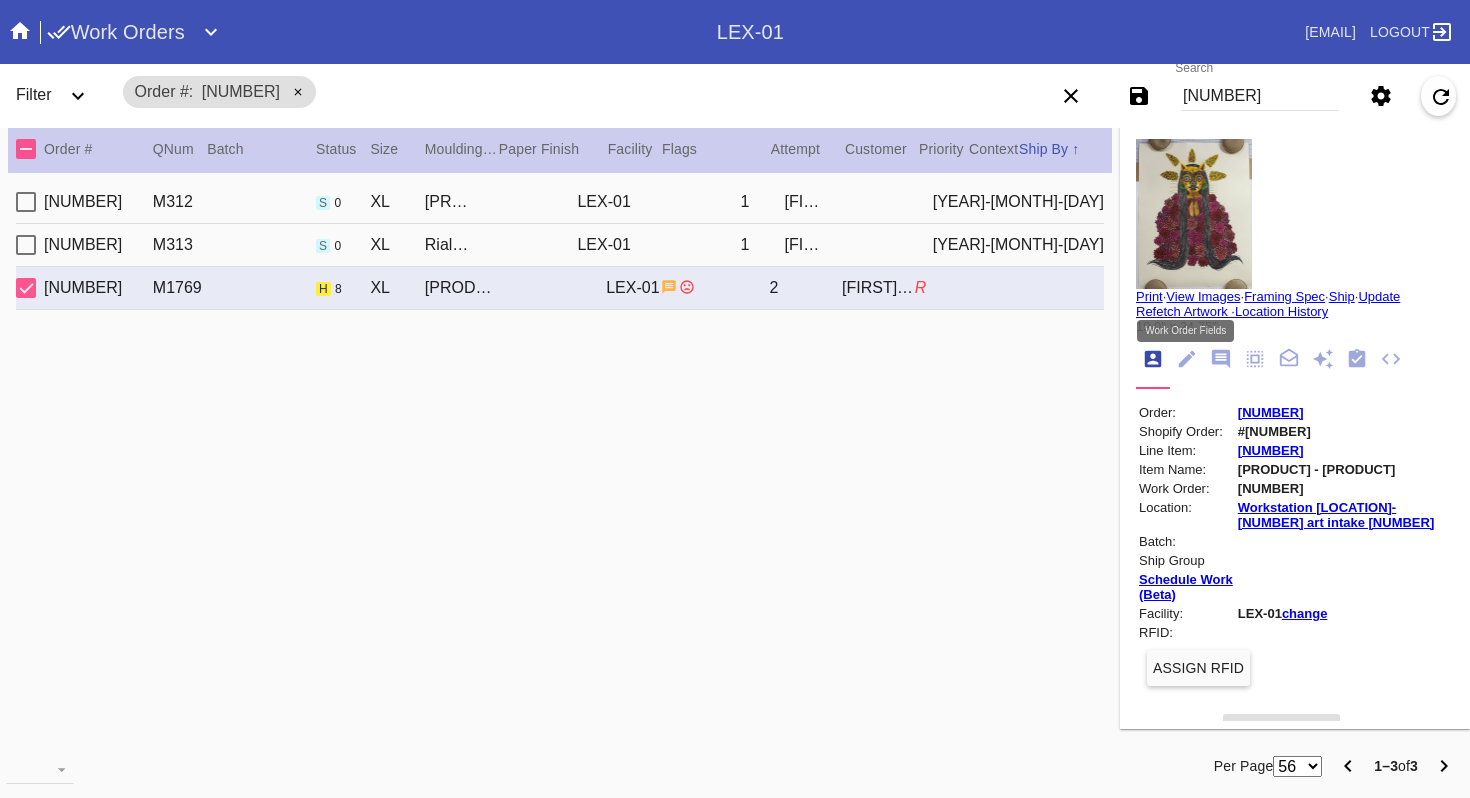 click 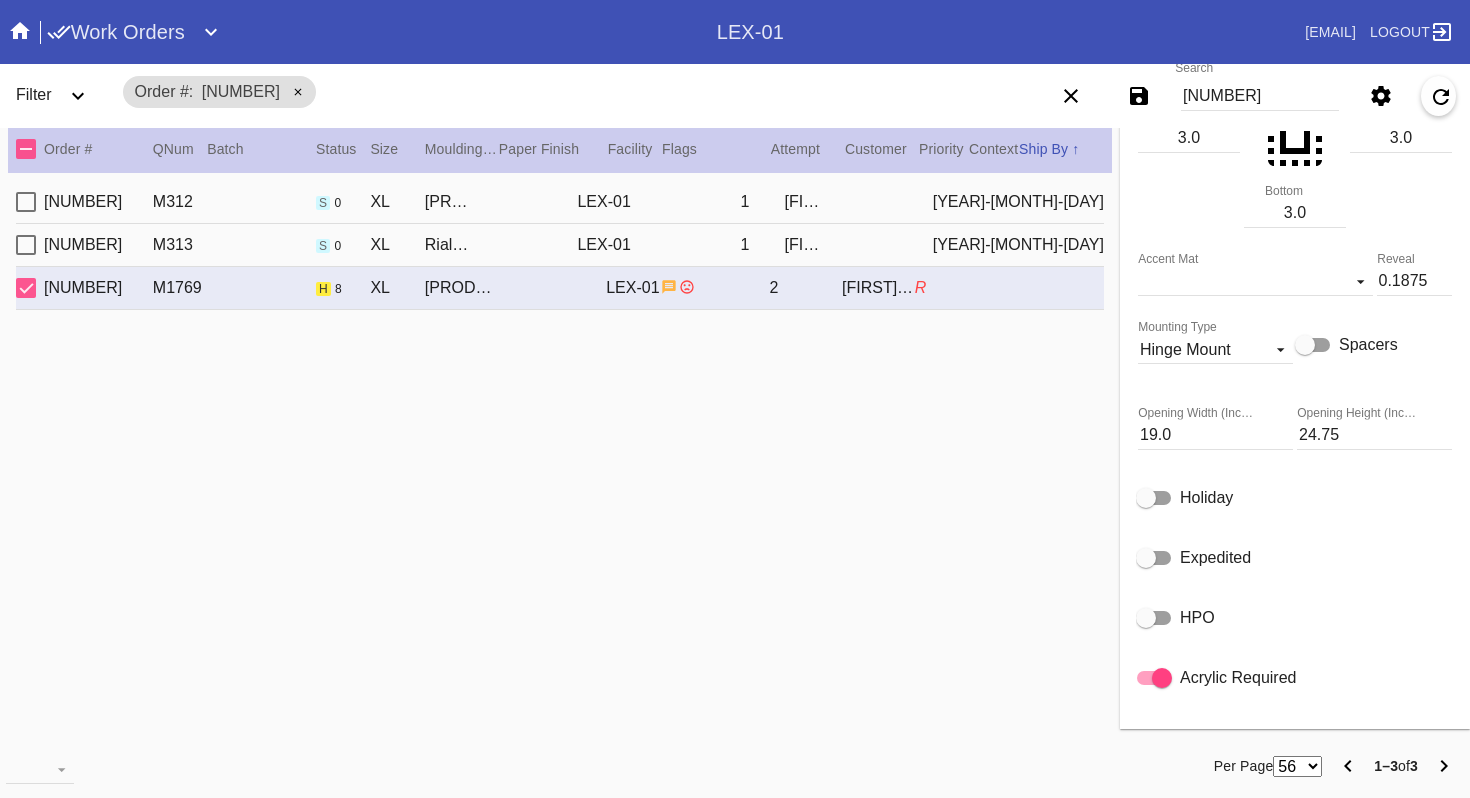 scroll, scrollTop: 771, scrollLeft: 0, axis: vertical 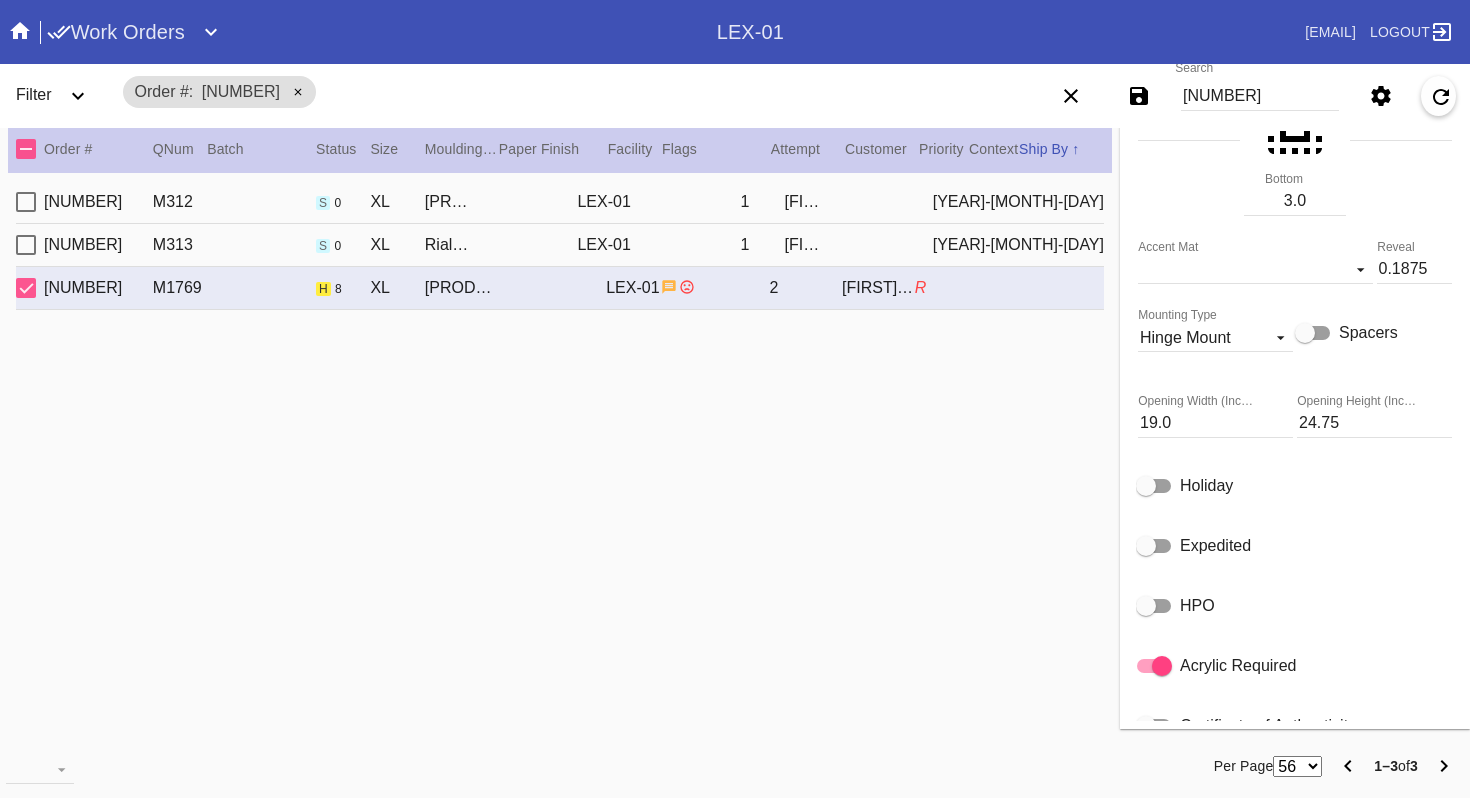click 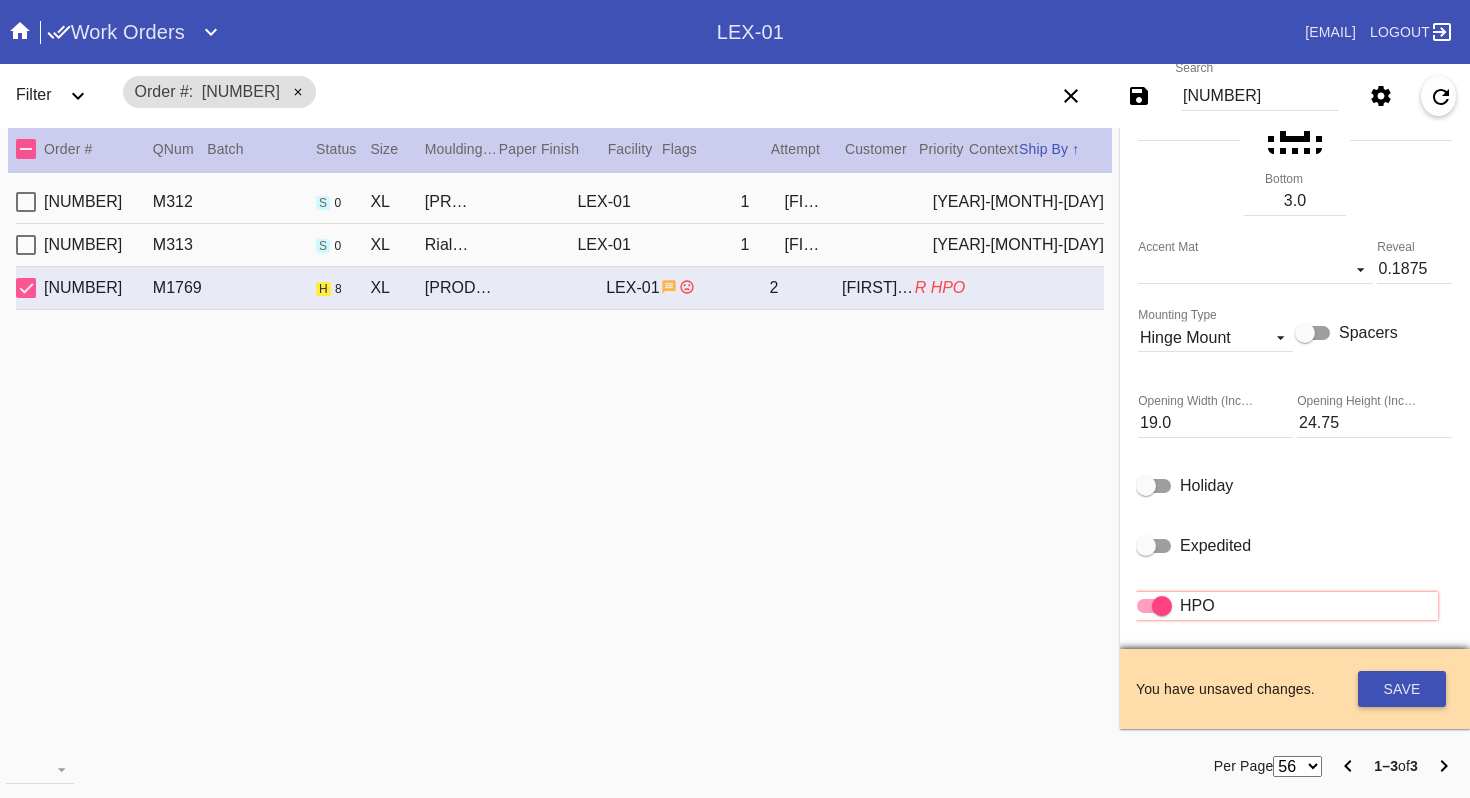 scroll, scrollTop: 0, scrollLeft: 0, axis: both 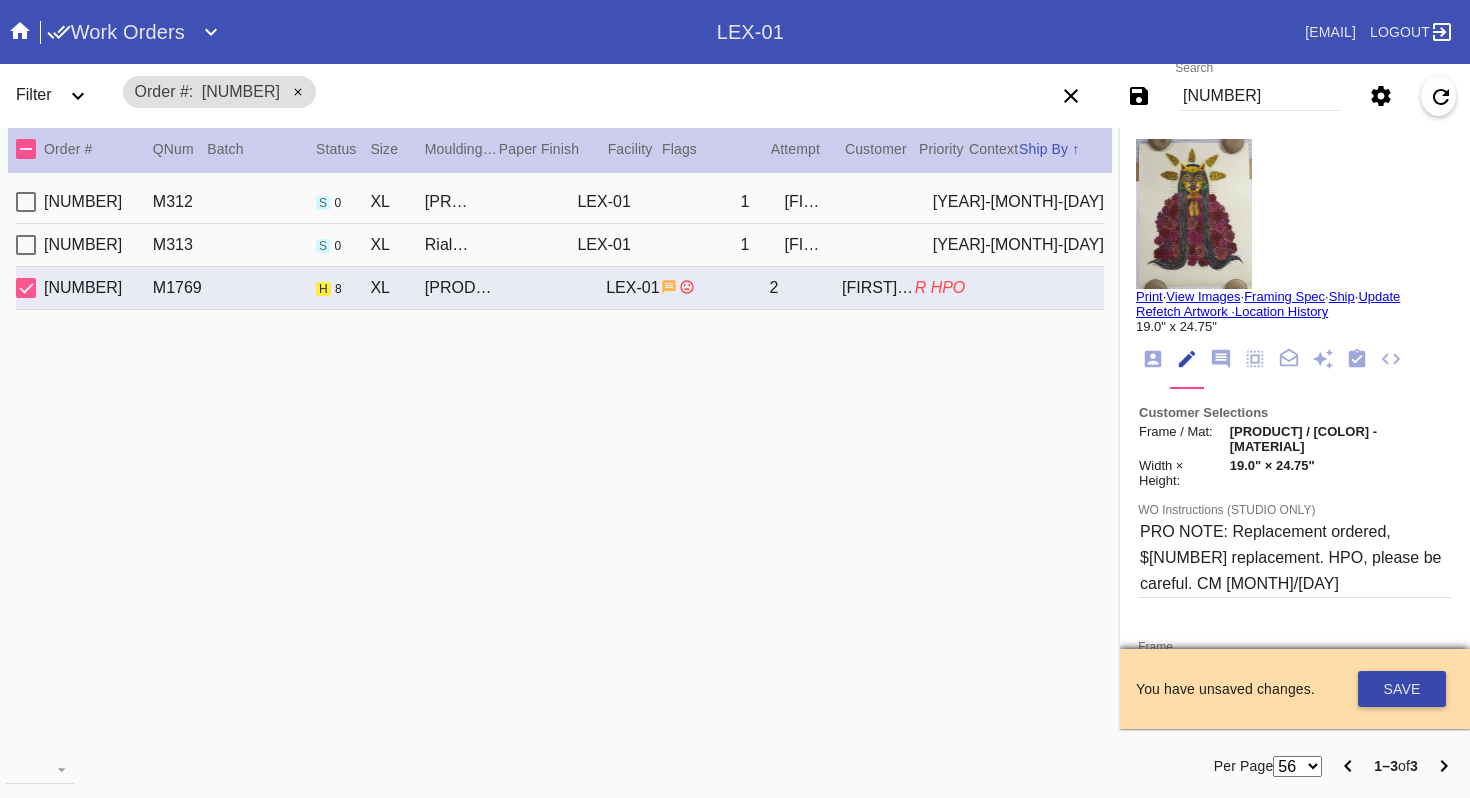 click on "Save" at bounding box center [1402, 689] 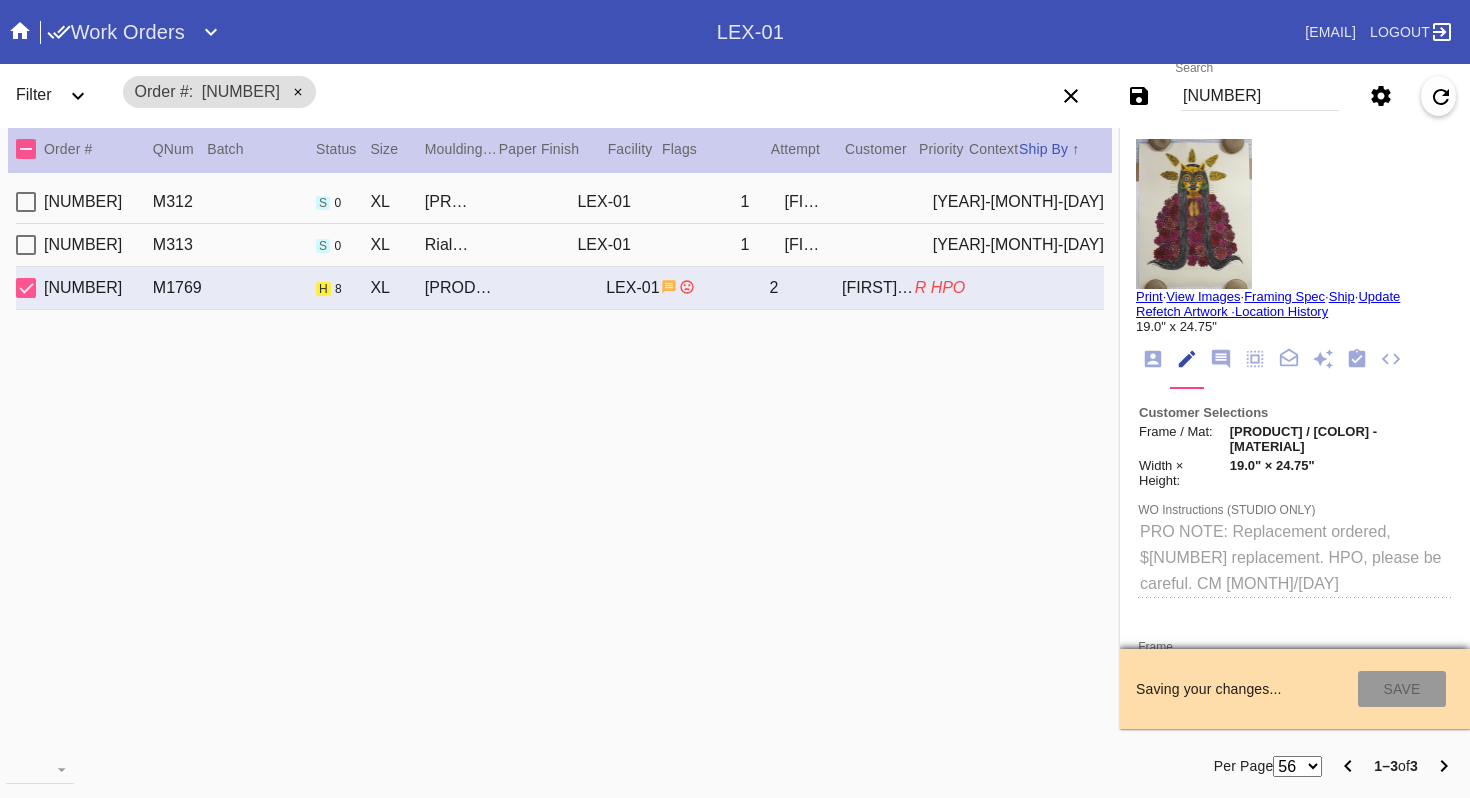 type on "6/26/2025" 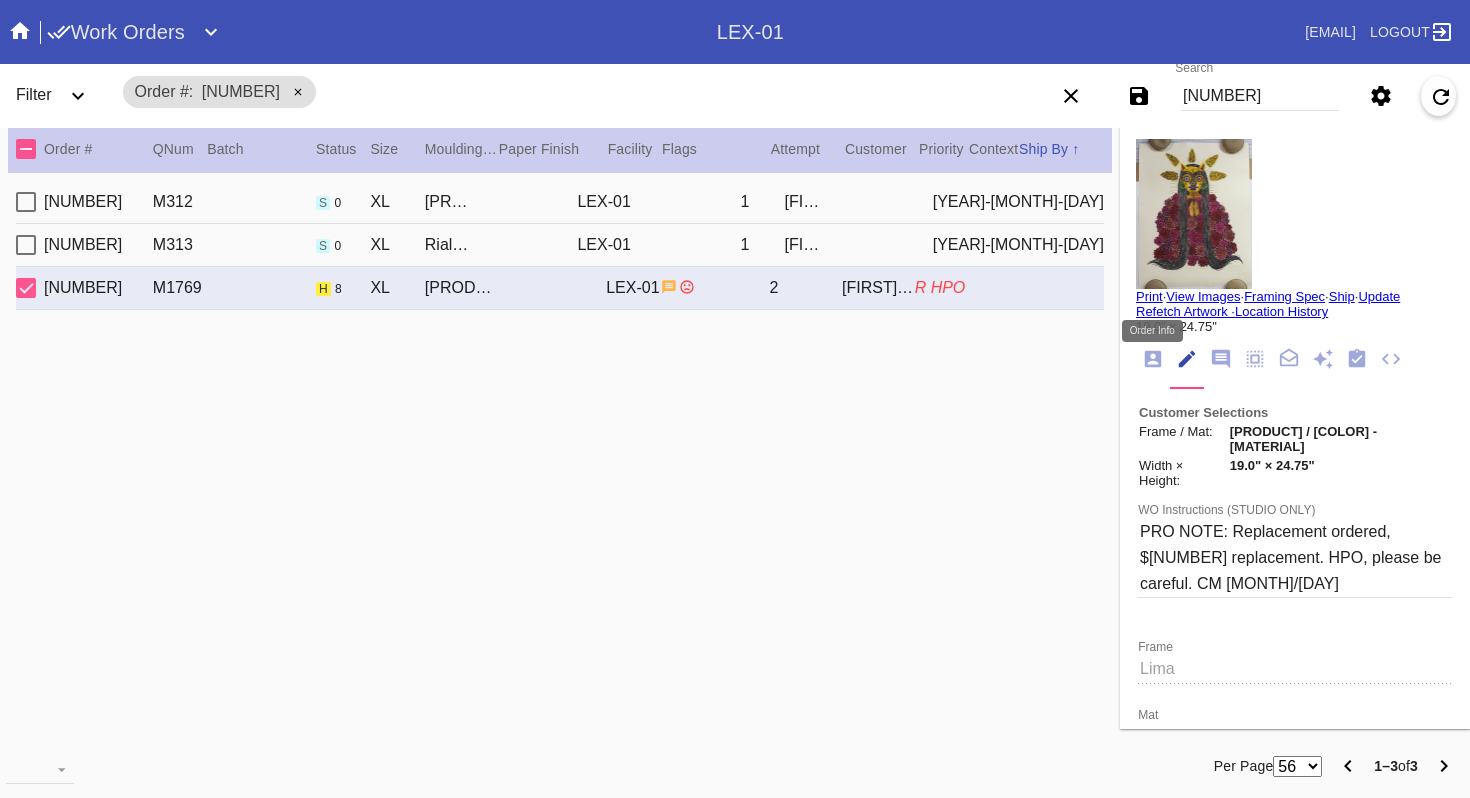 click 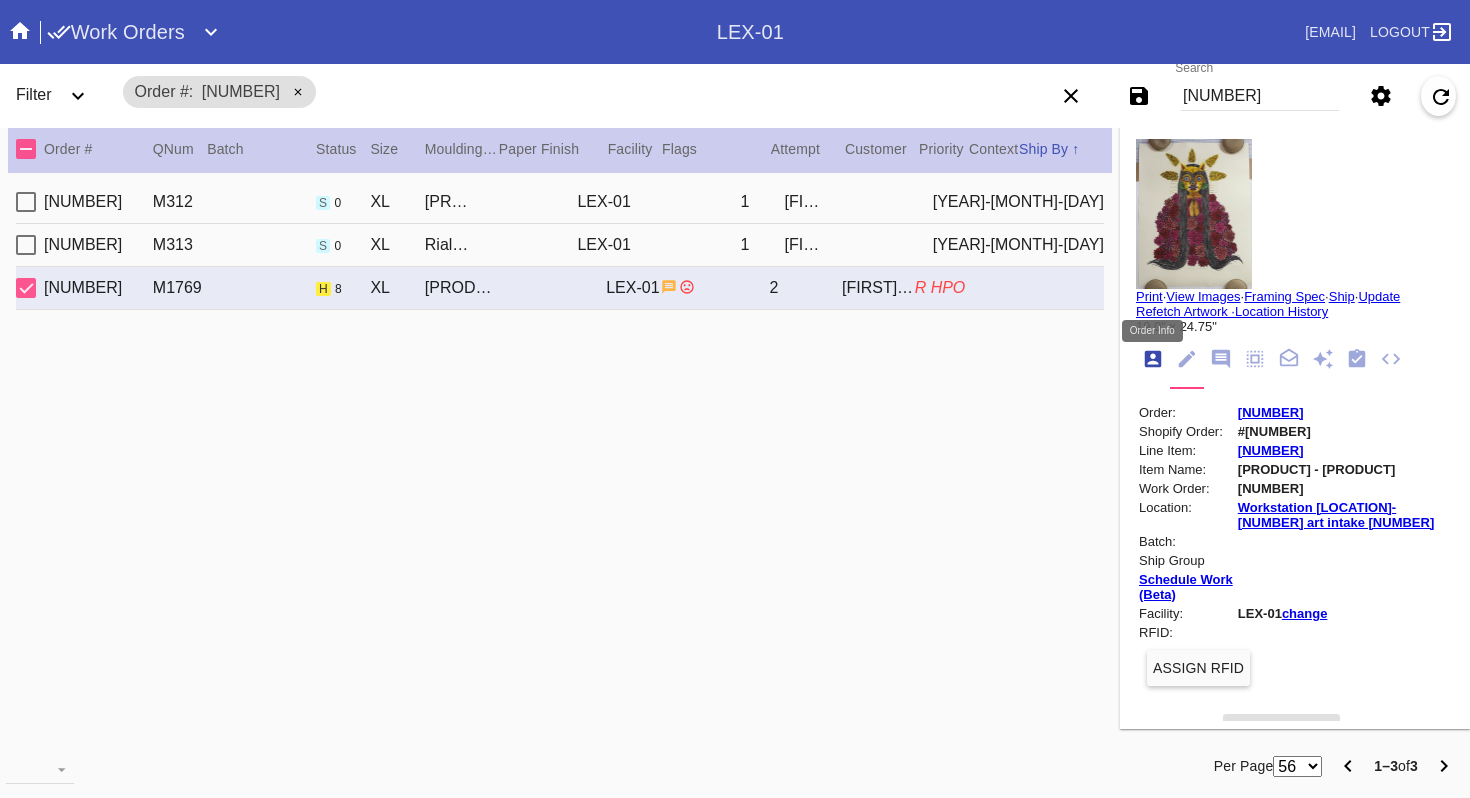 scroll, scrollTop: 24, scrollLeft: 0, axis: vertical 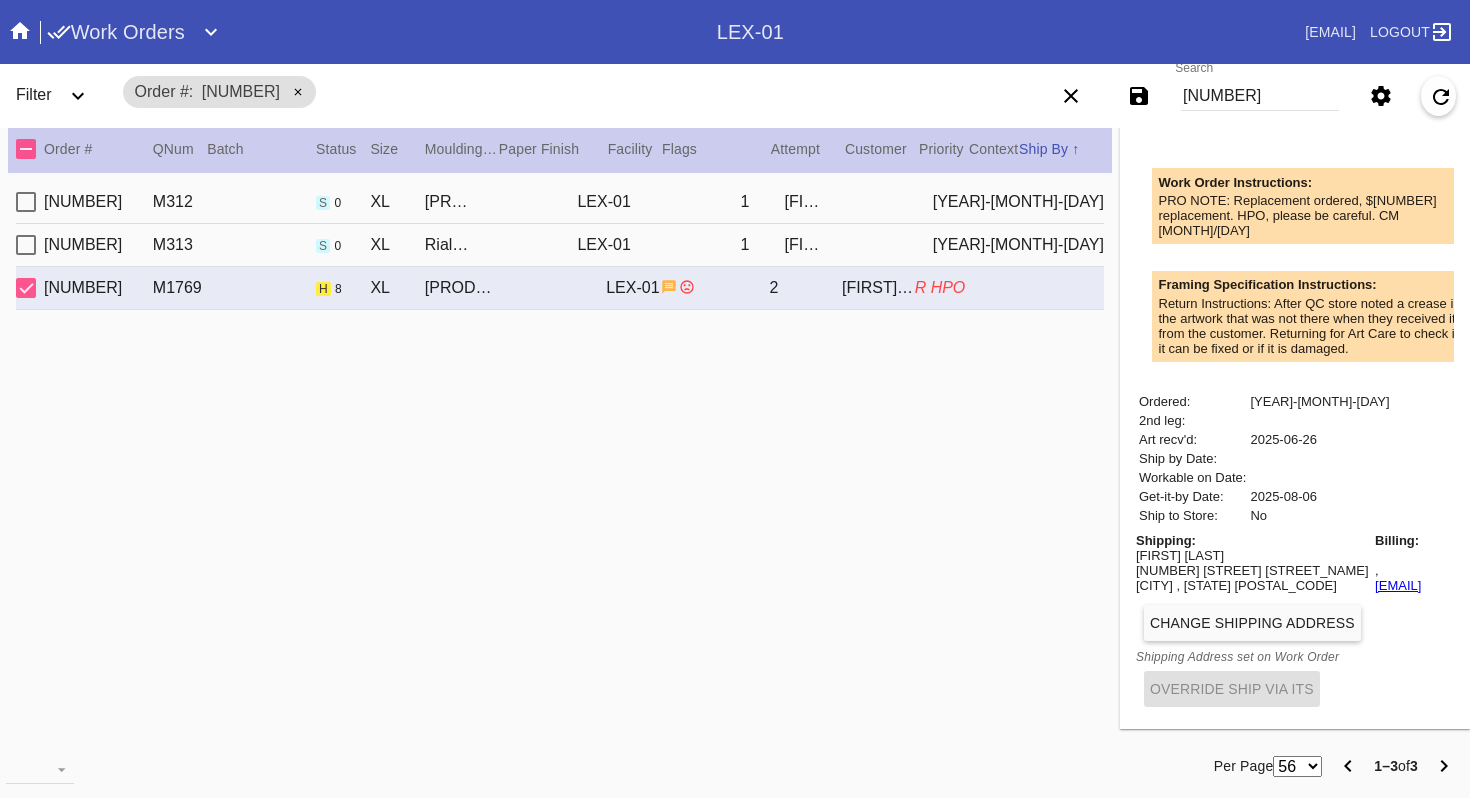 click on "Change Shipping Address" at bounding box center (1252, 623) 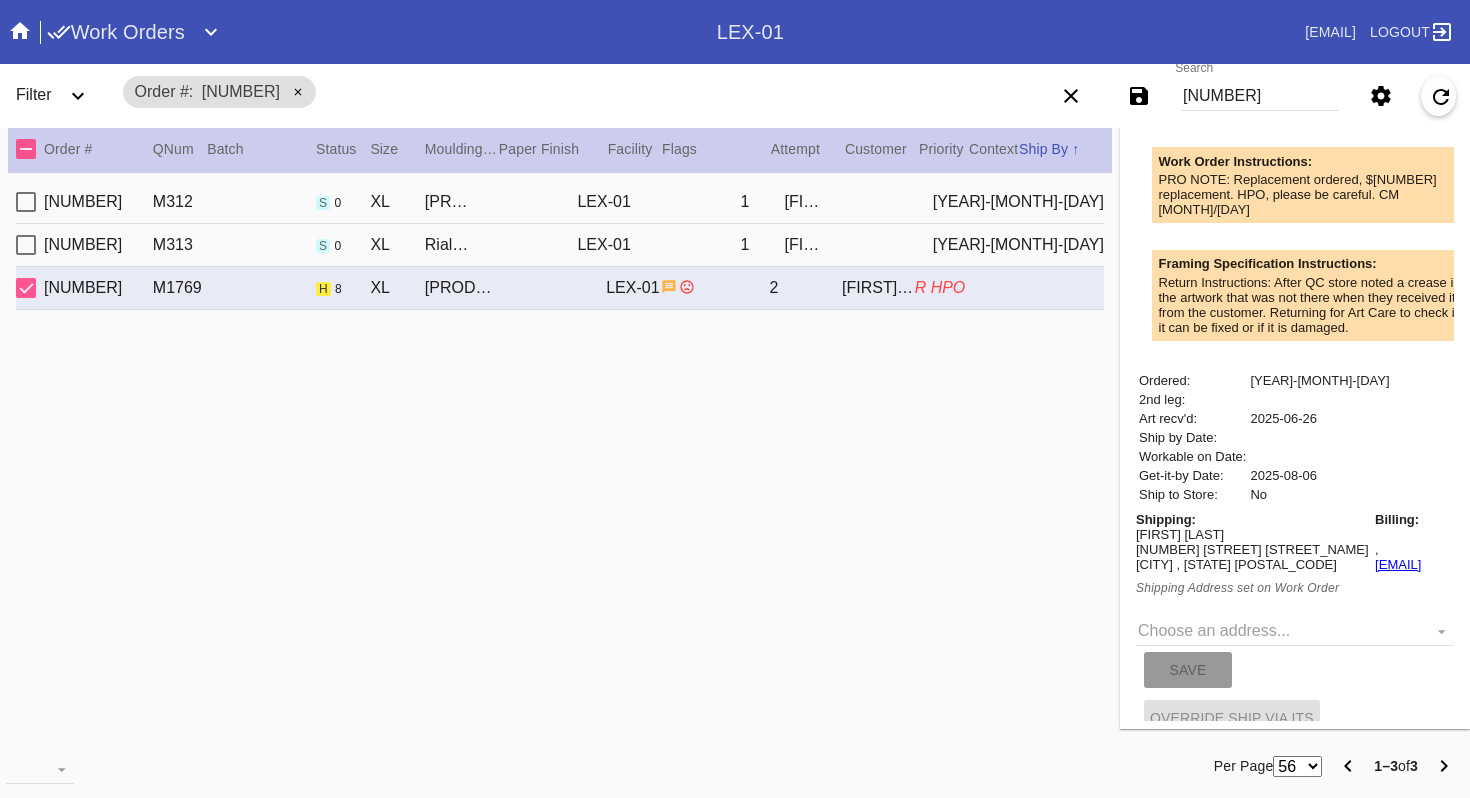 click on "Choose an address... New address... Save" at bounding box center (1295, 645) 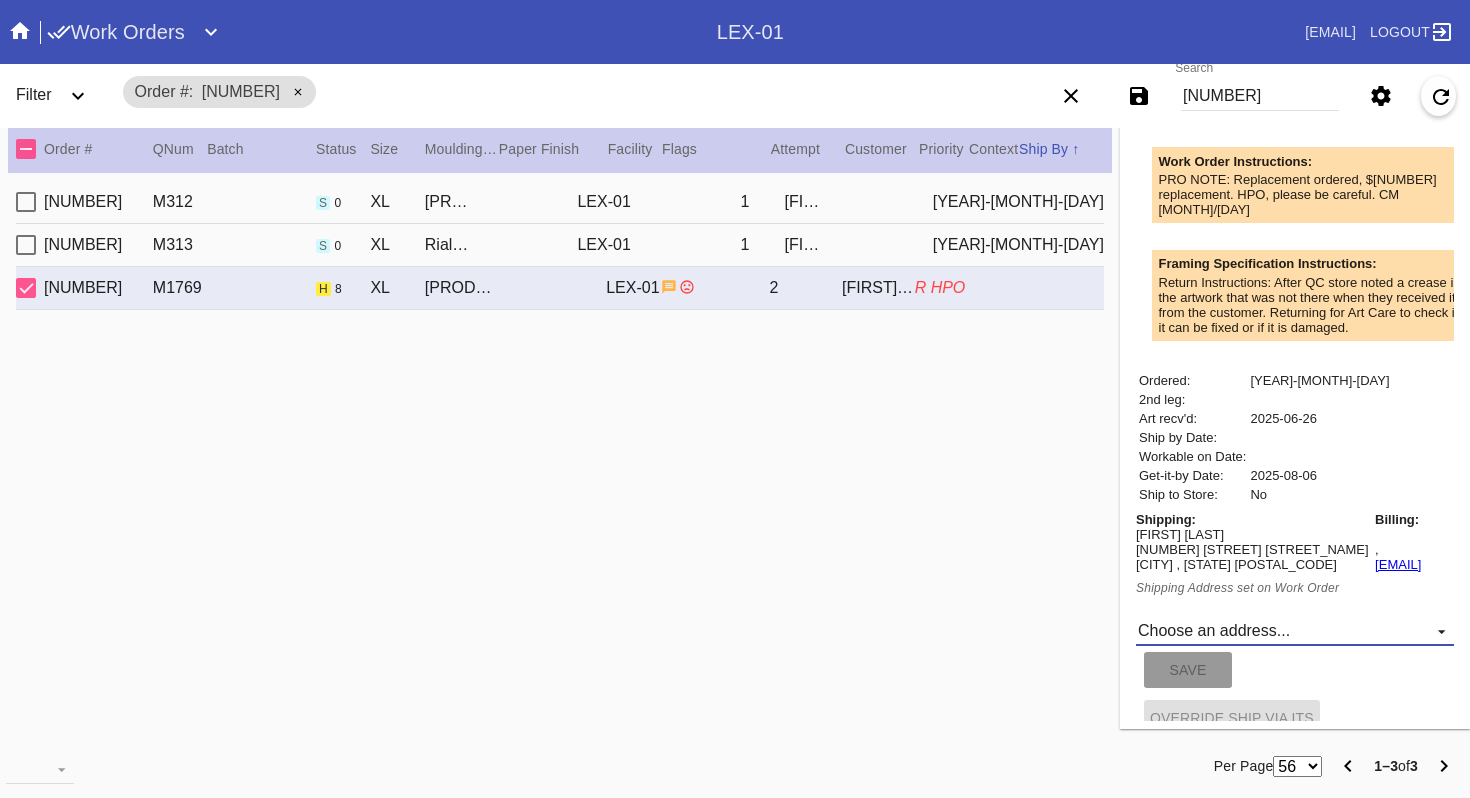 click on "Choose an address... New address..." at bounding box center [1295, 631] 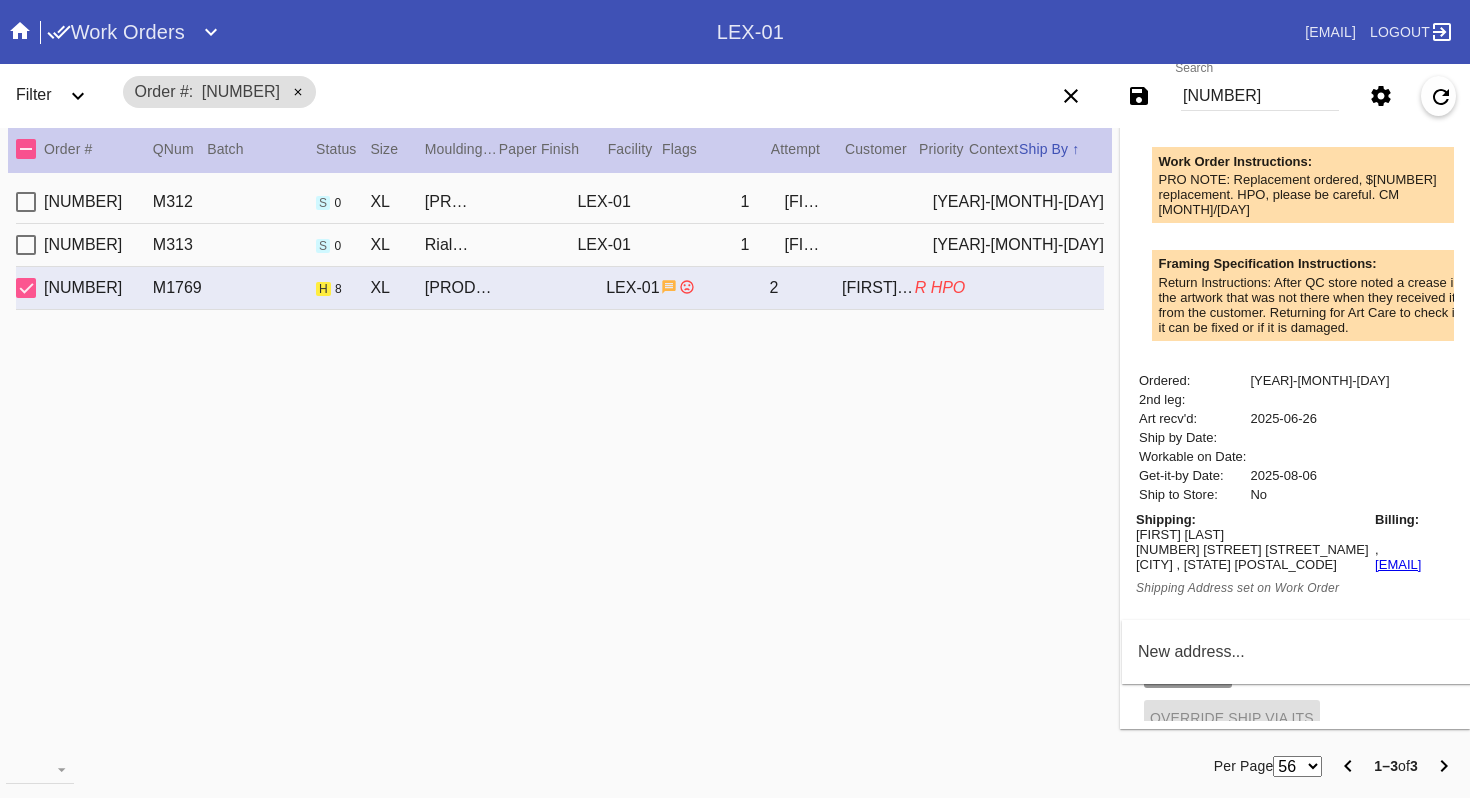 click on "New address..." at bounding box center (1191, 652) 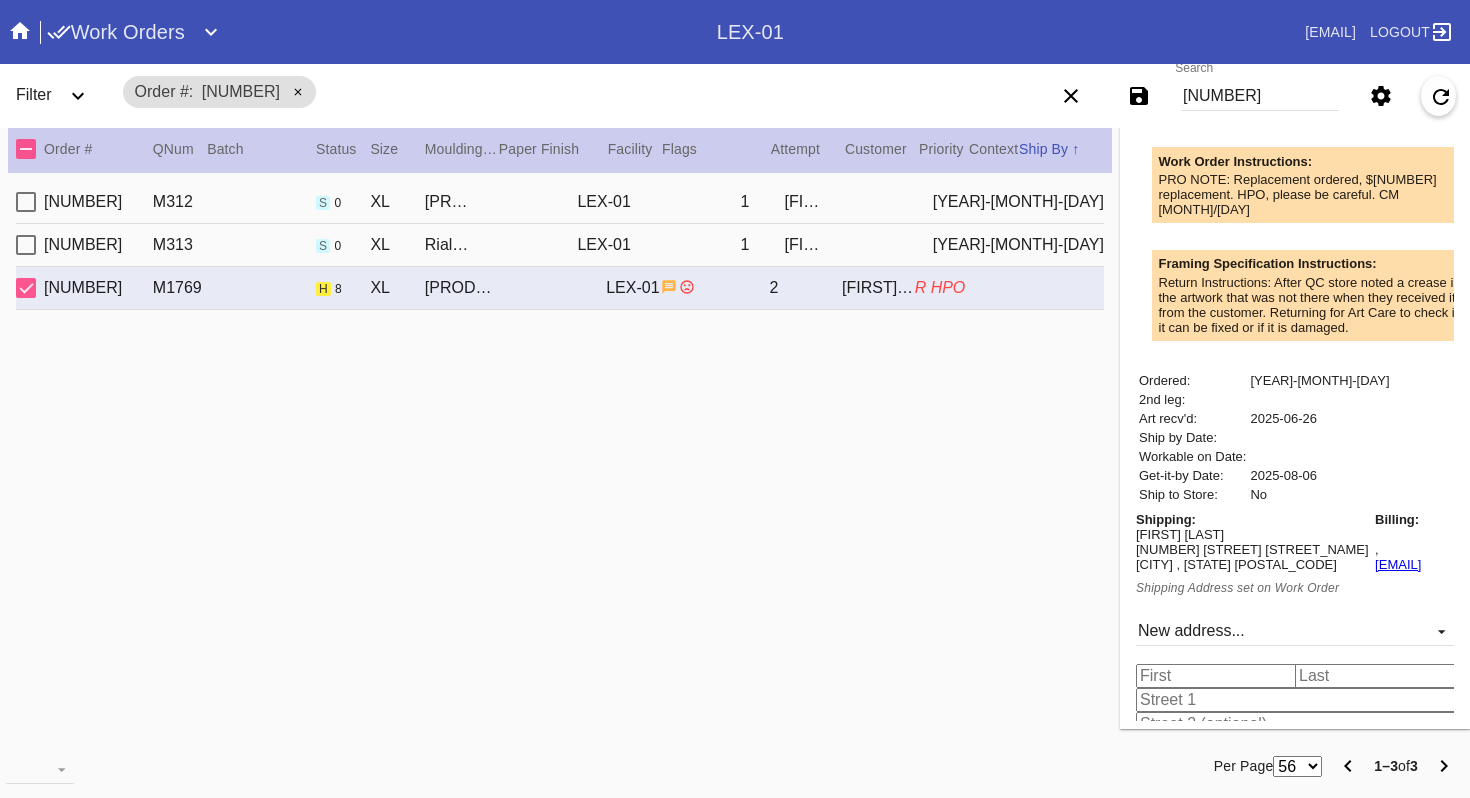 click at bounding box center (1219, 676) 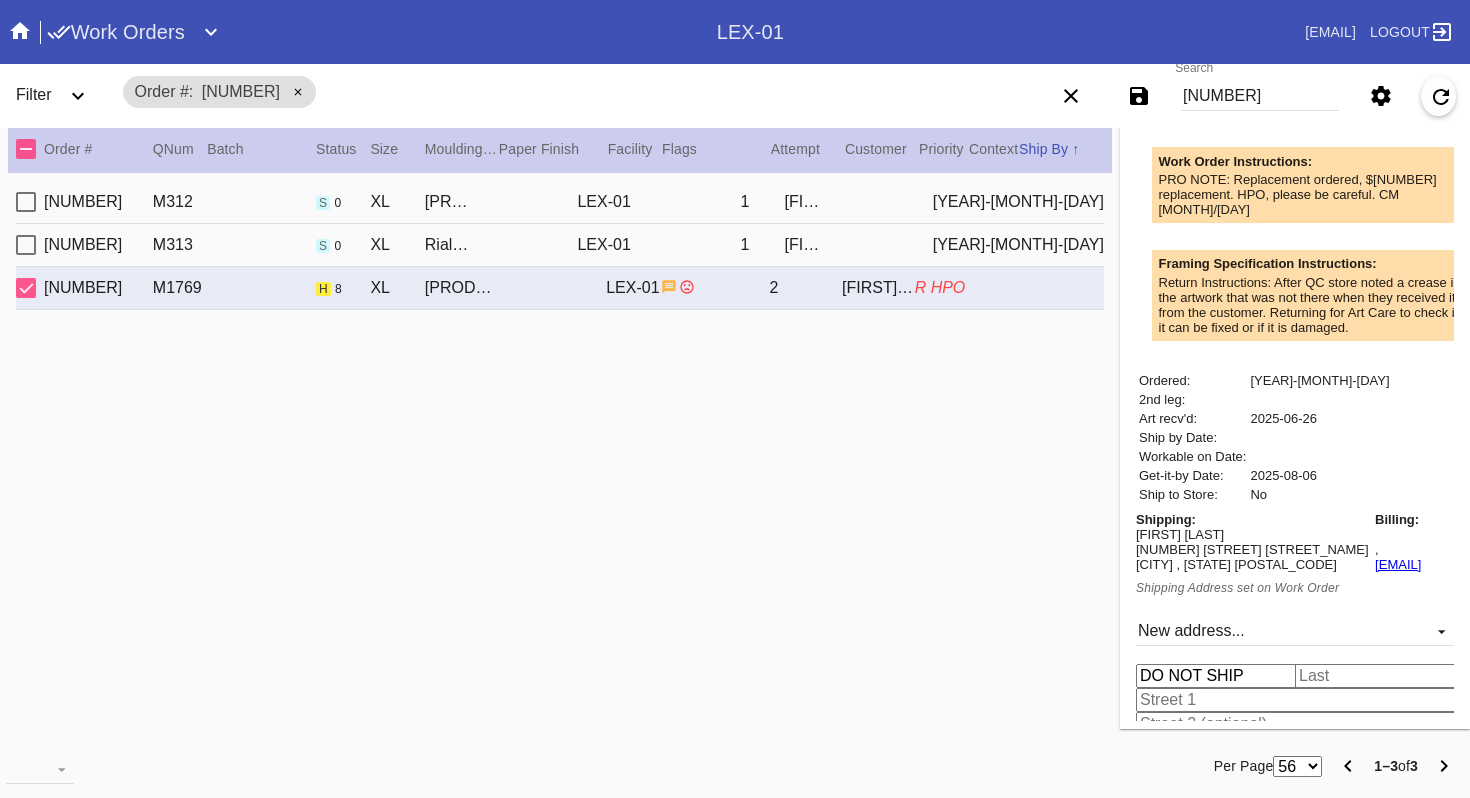type on "HPO" 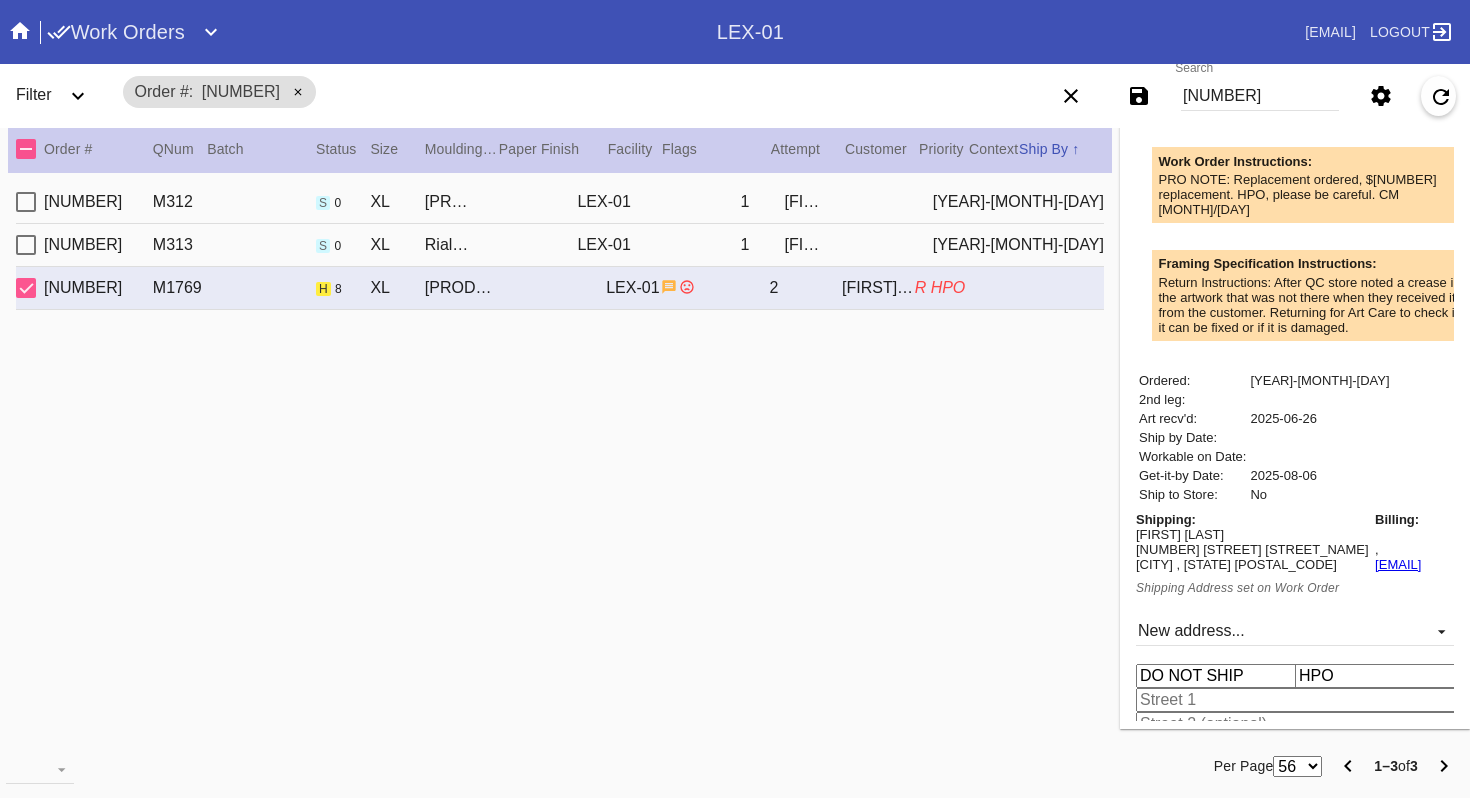 type on "DO NOT SHIP" 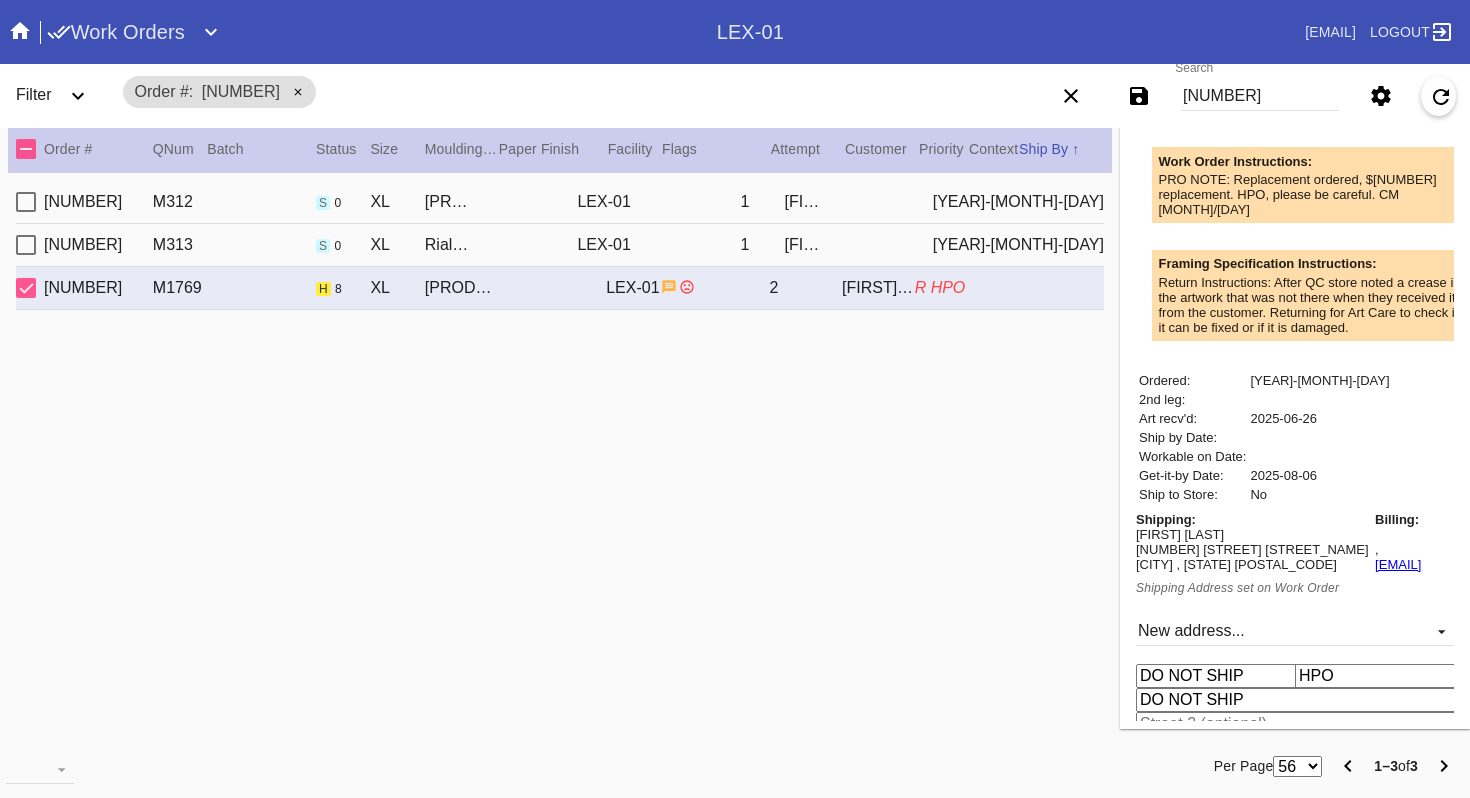 type on "[CITY]" 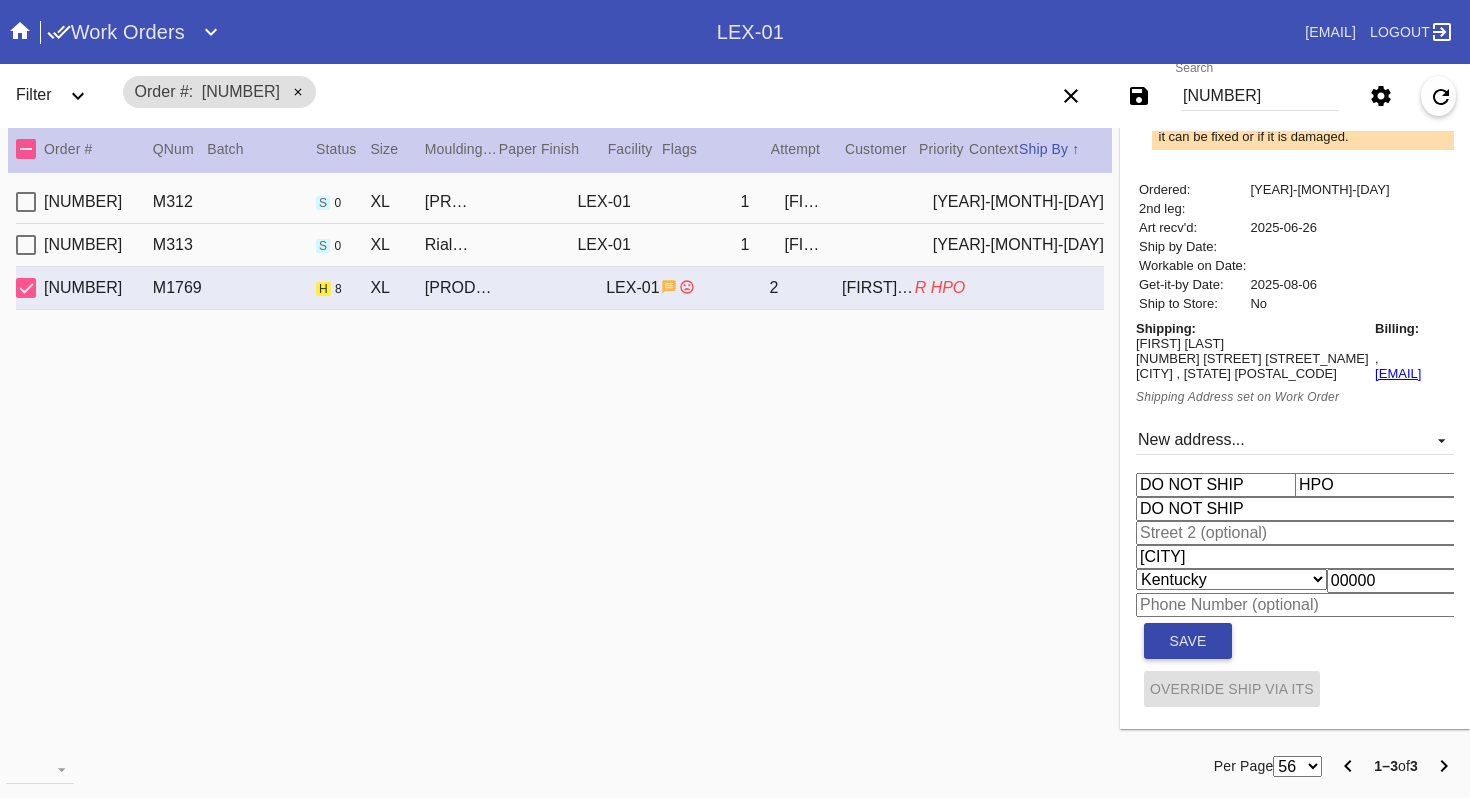 click on "Save" at bounding box center (1188, 641) 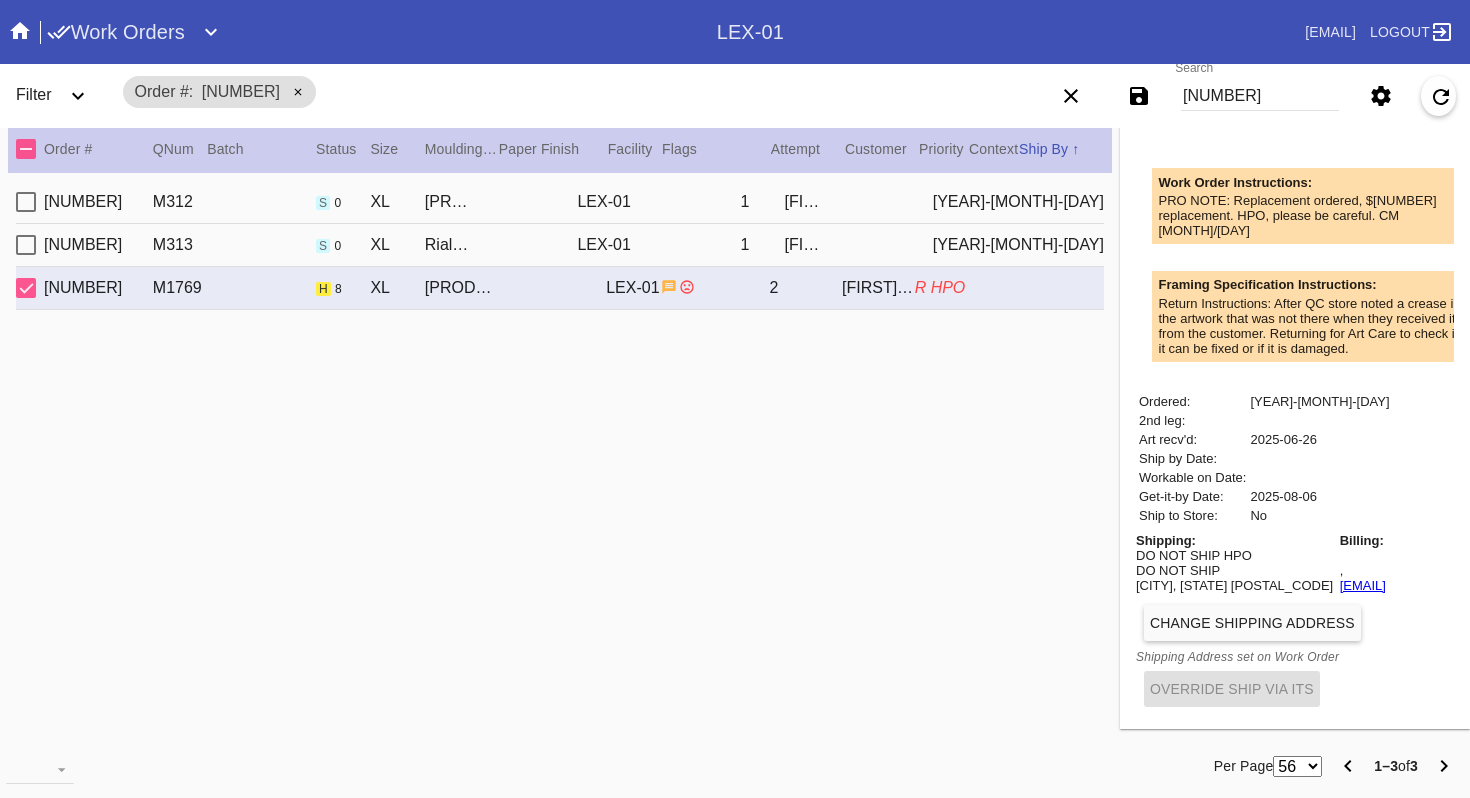 scroll, scrollTop: 646, scrollLeft: 0, axis: vertical 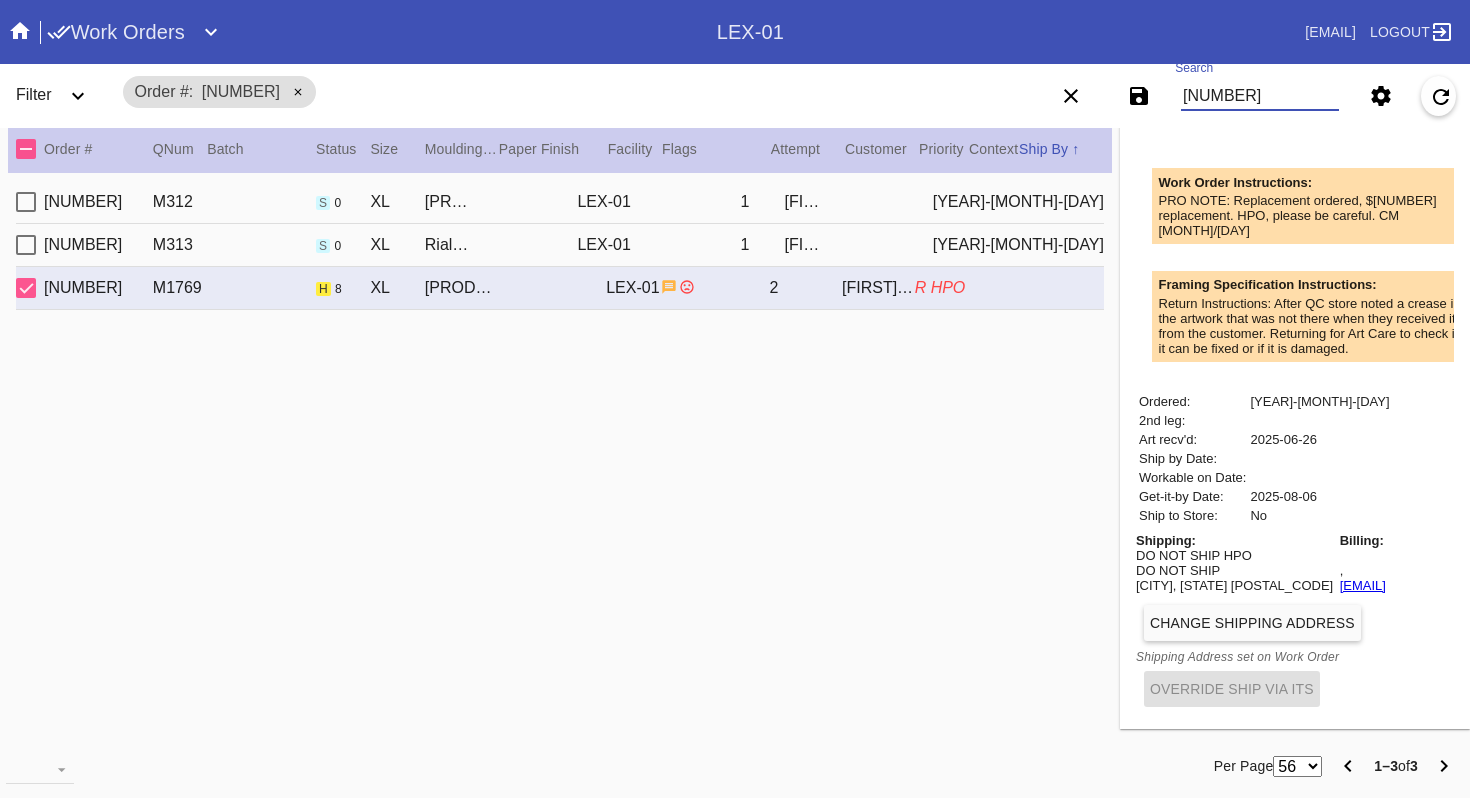 click on "[NUMBER]" at bounding box center [1260, 96] 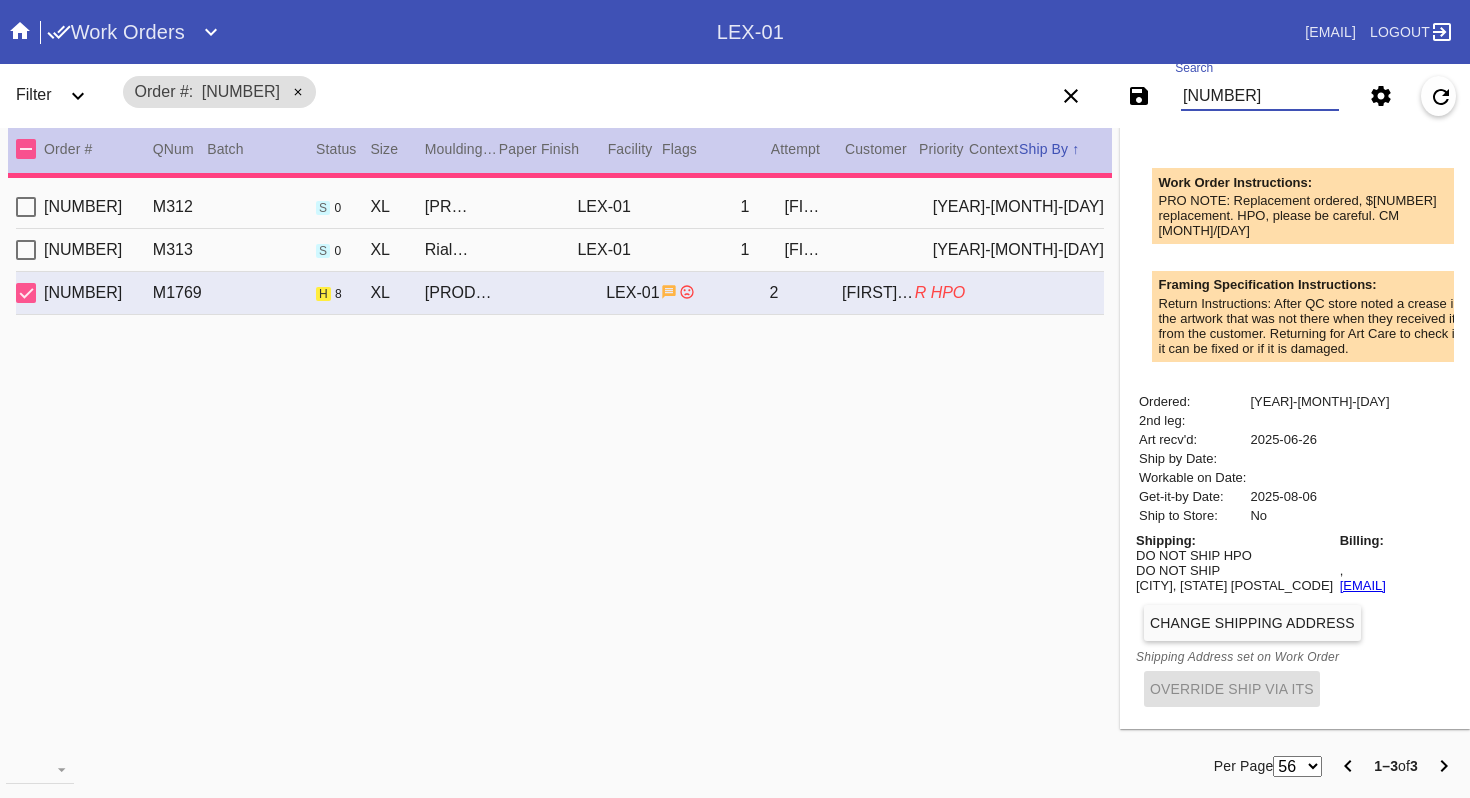 scroll, scrollTop: 0, scrollLeft: 0, axis: both 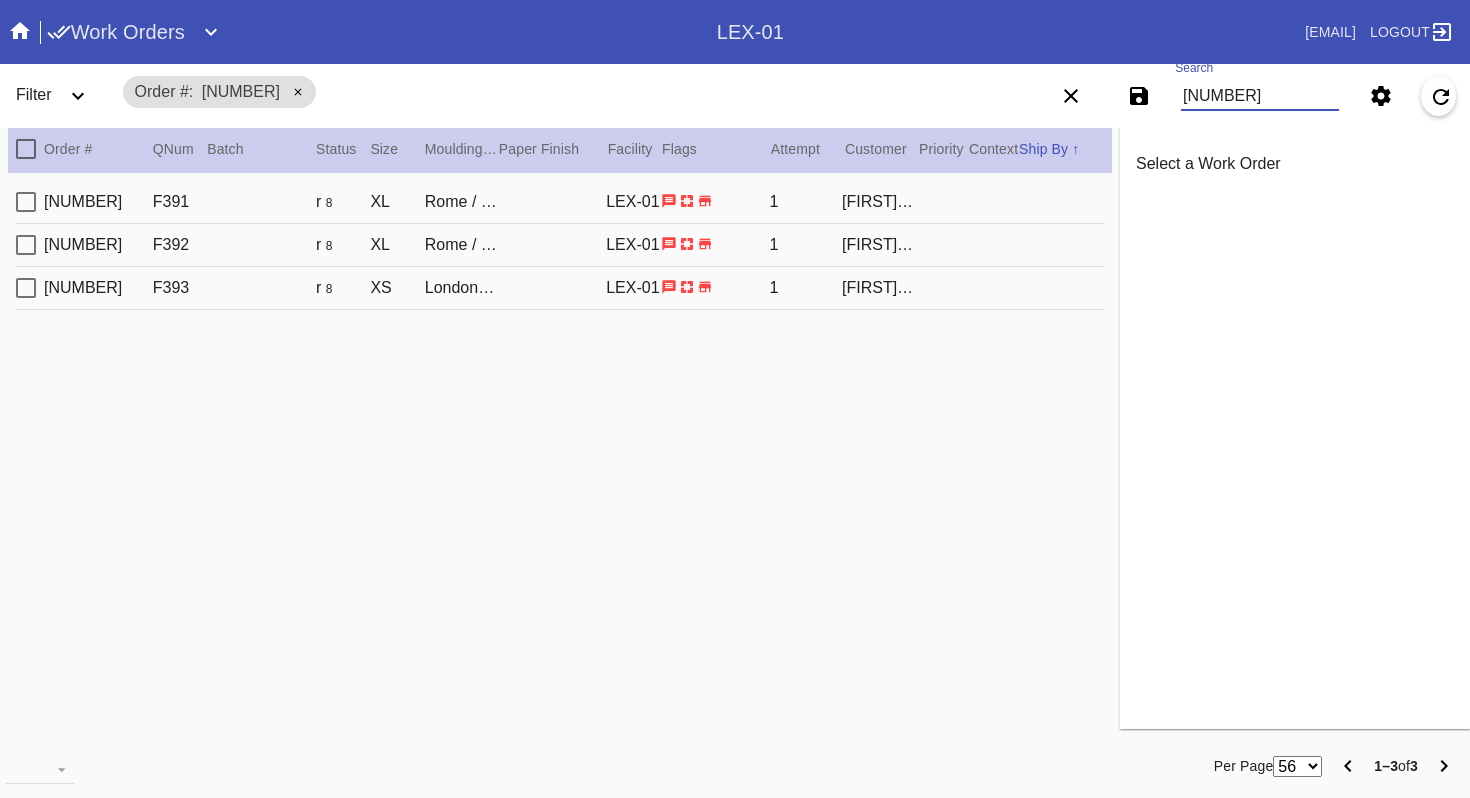 type on "[NUMBER]" 